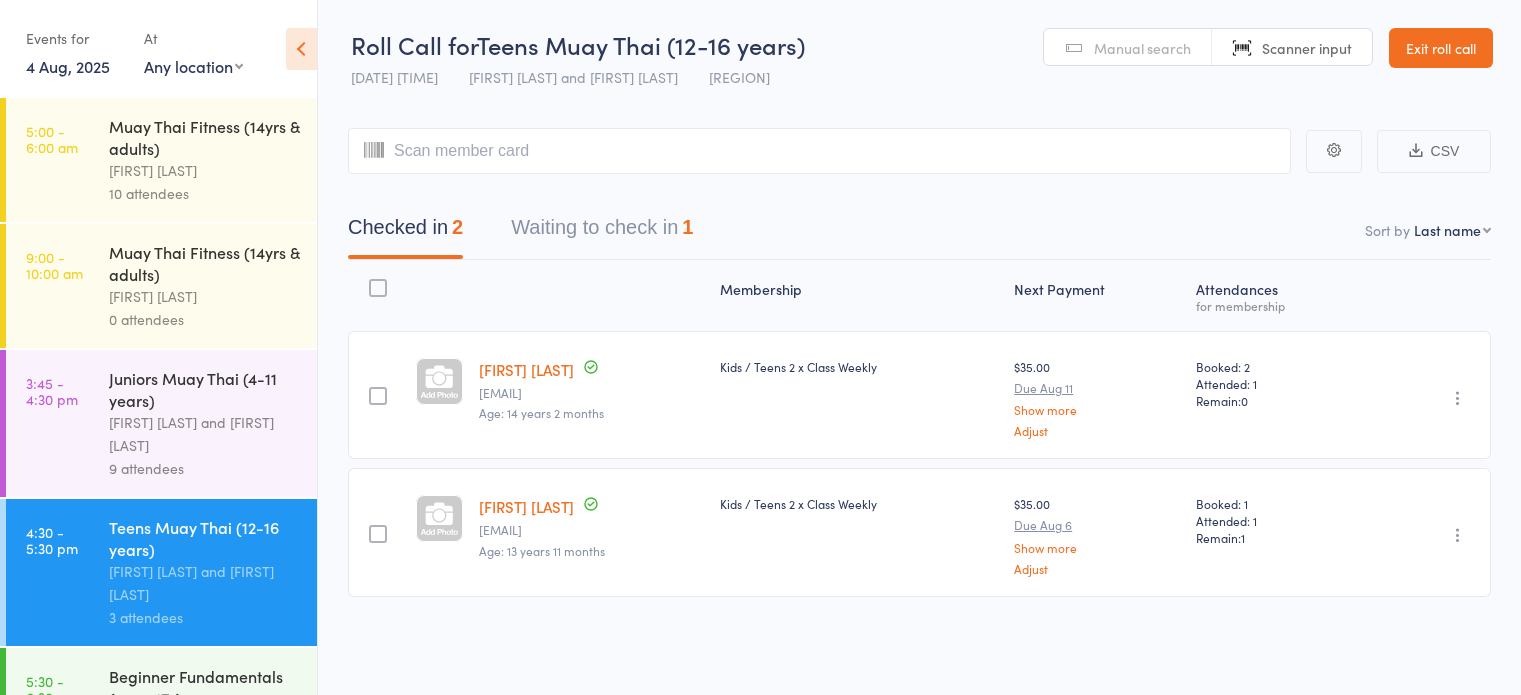 scroll, scrollTop: 0, scrollLeft: 0, axis: both 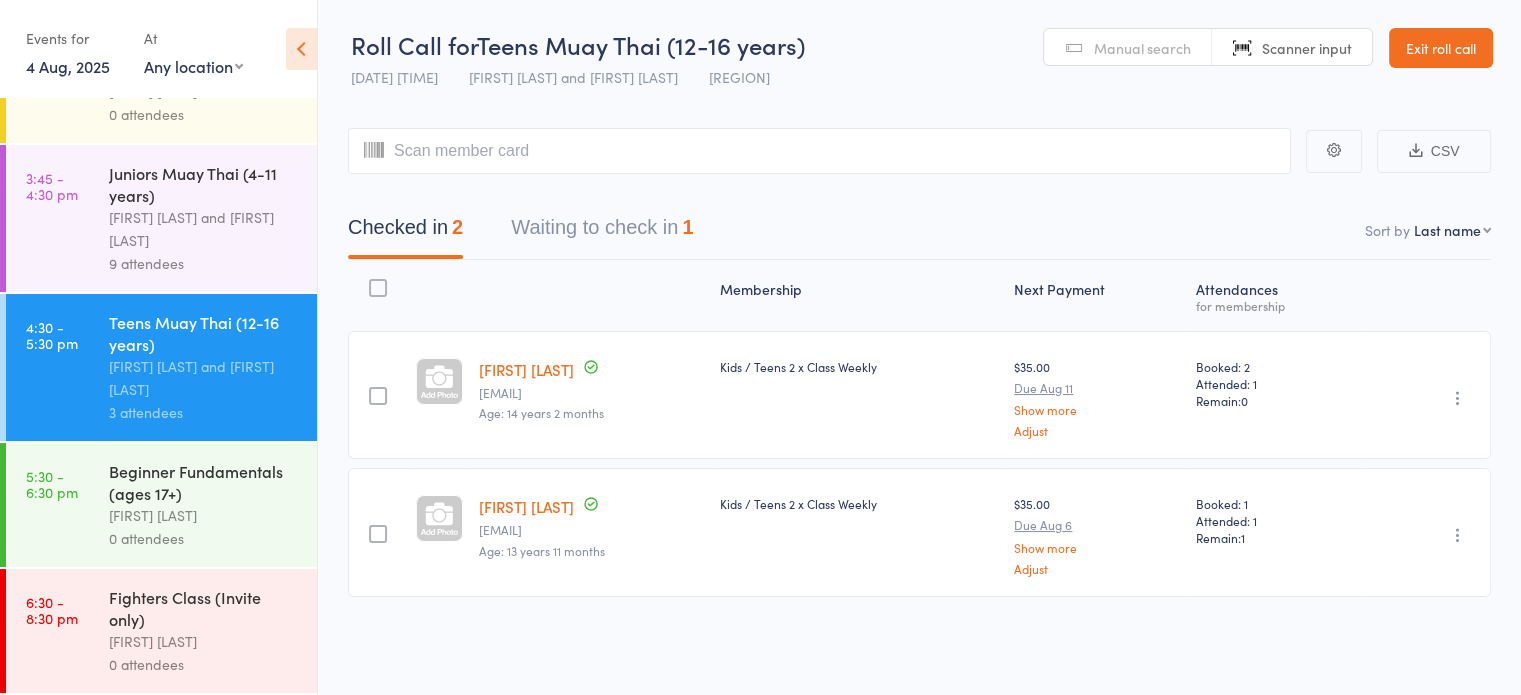 click on "0 attendees" at bounding box center (204, 538) 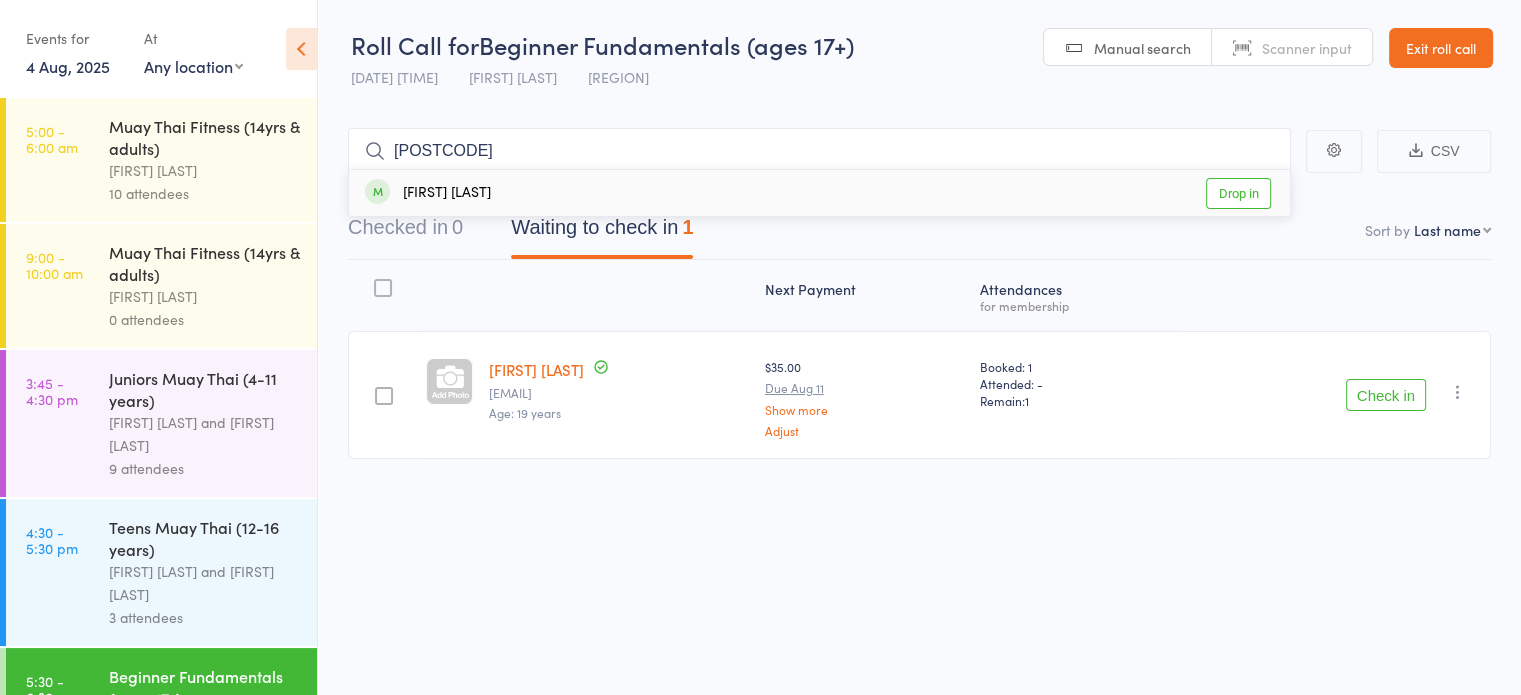 click on "Checked in  0" at bounding box center (405, 232) 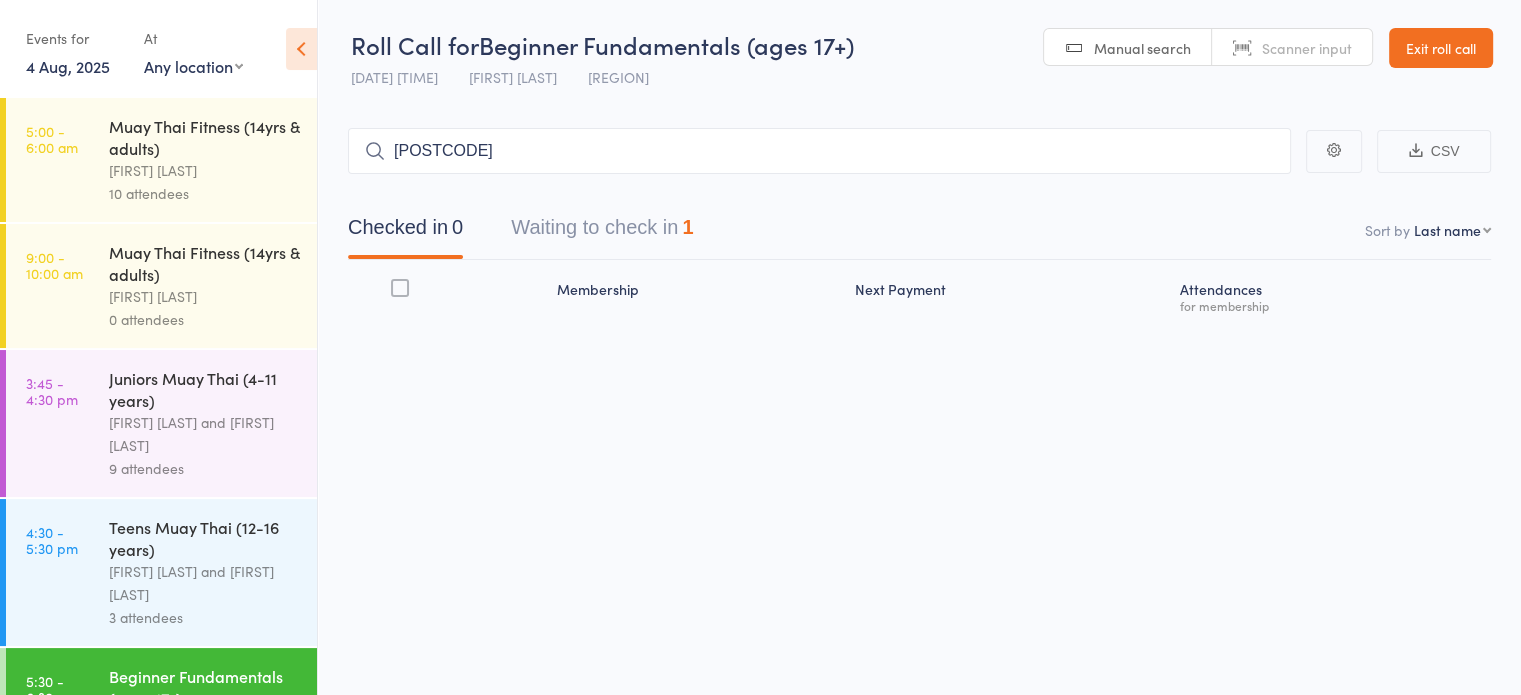 click on "0257" at bounding box center (819, 151) 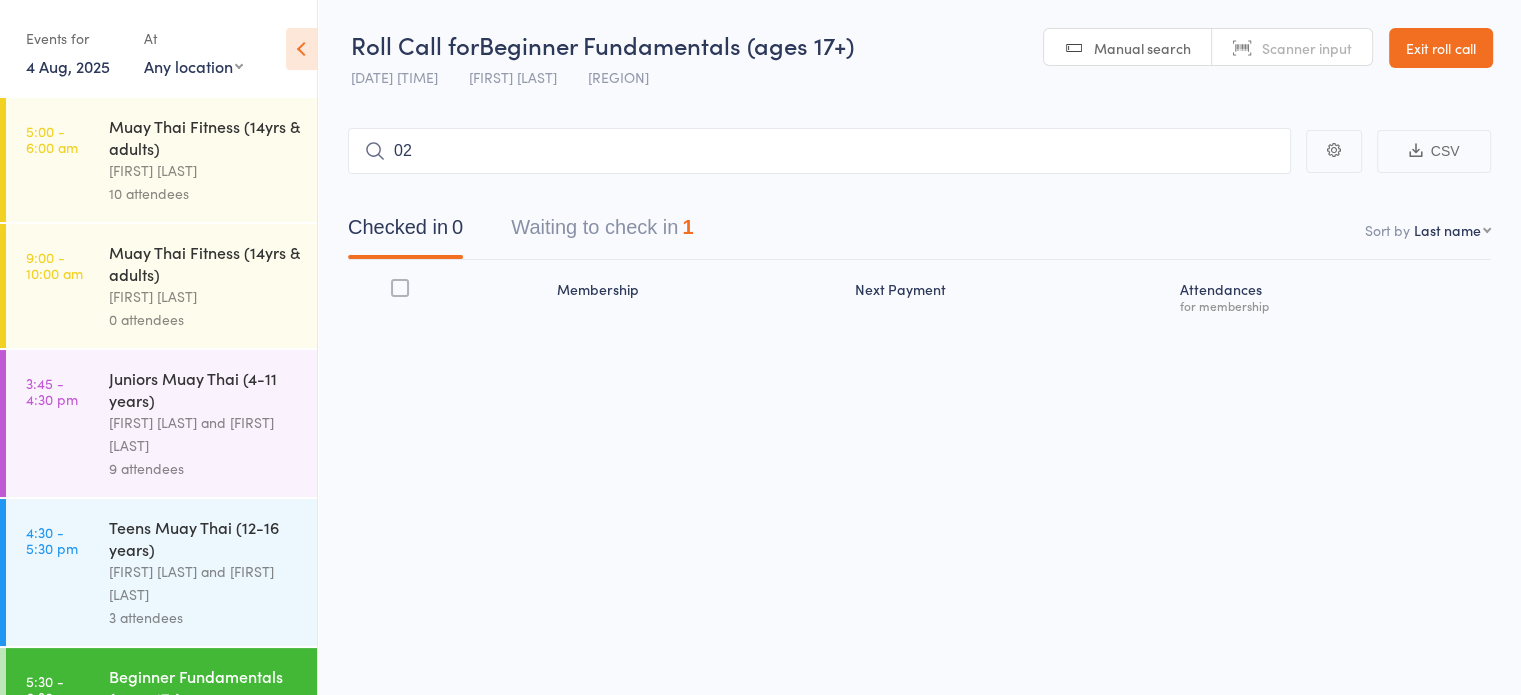 type on "0" 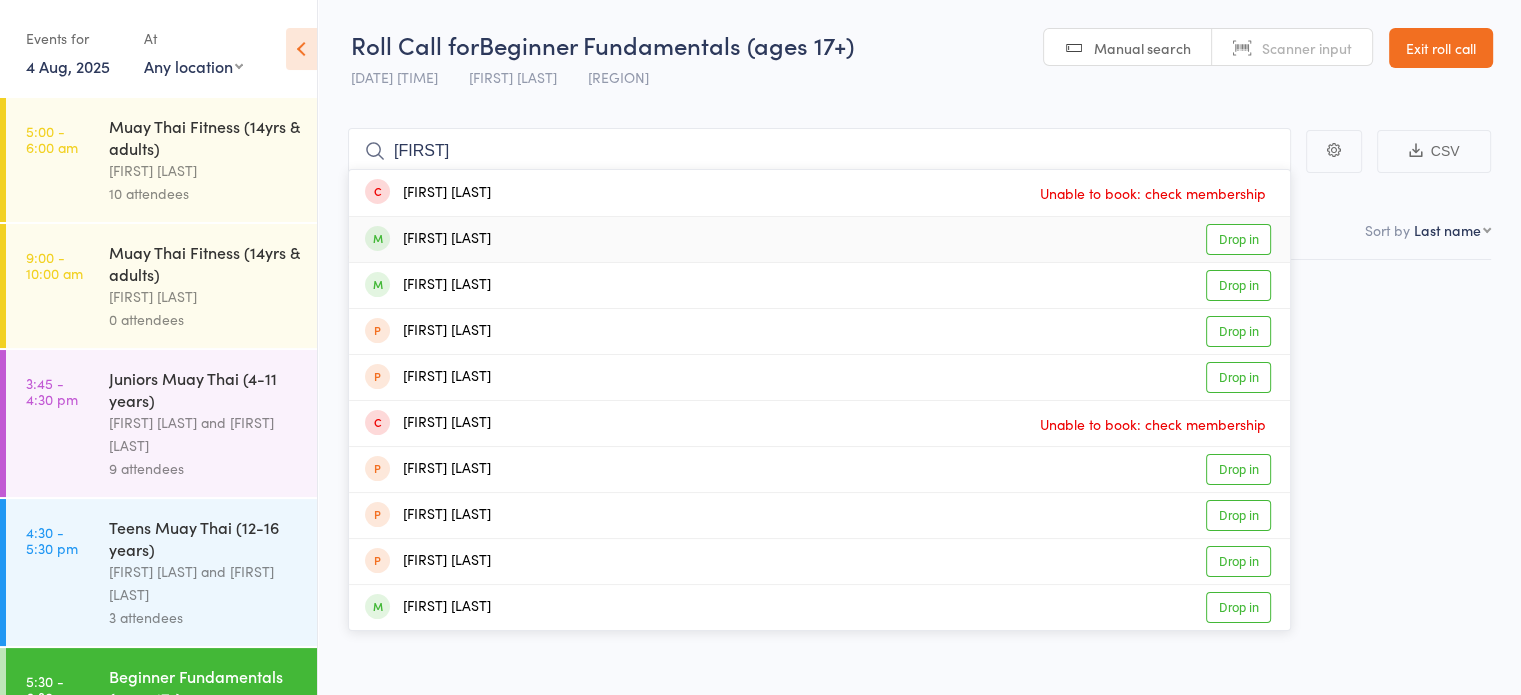 type on "lian" 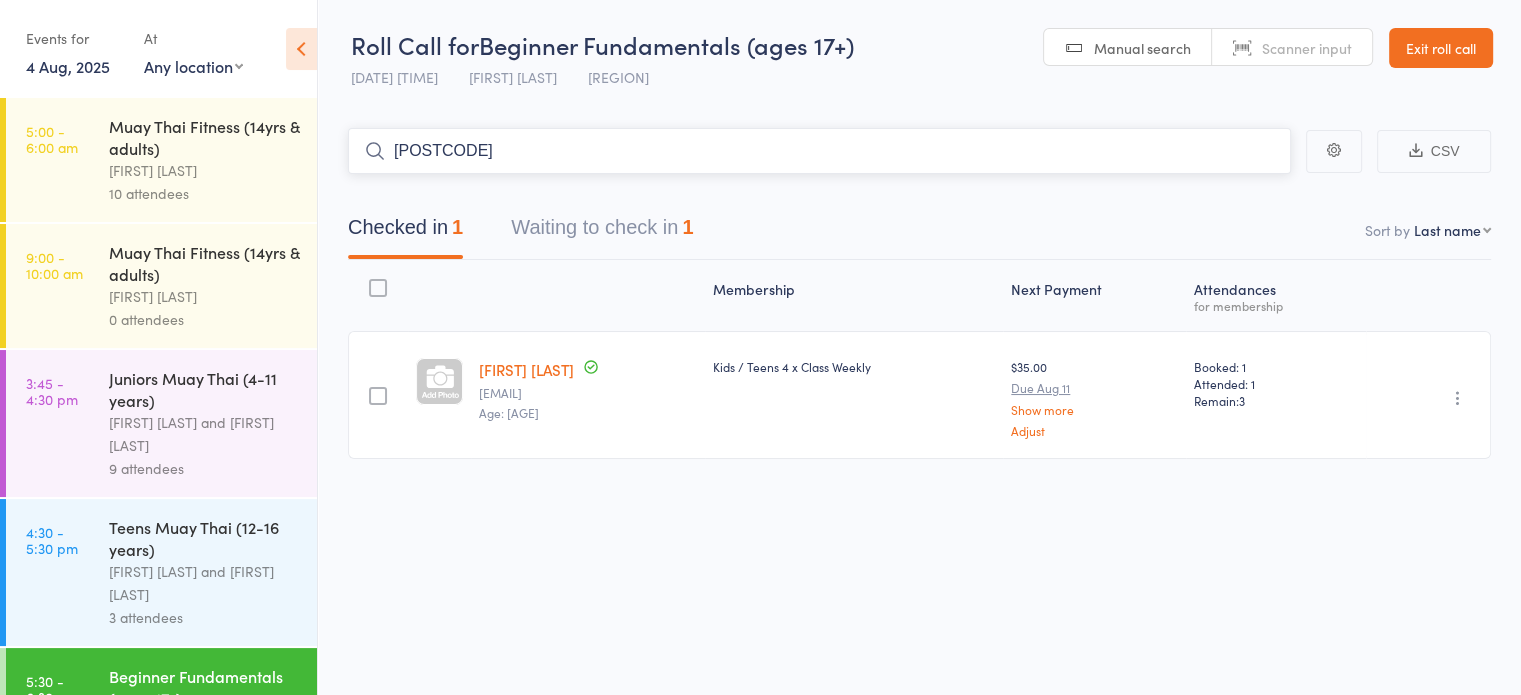 type on "0116" 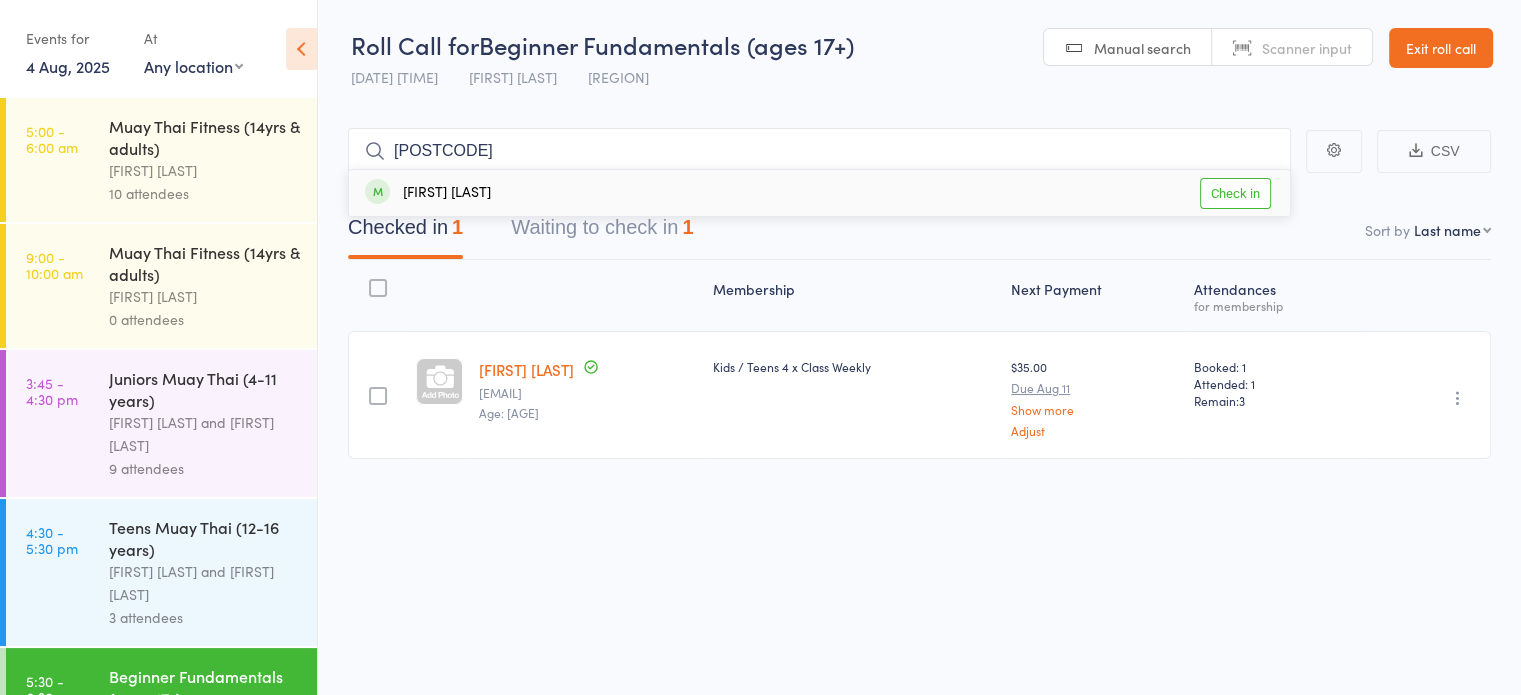 click on "Check in" at bounding box center (1235, 193) 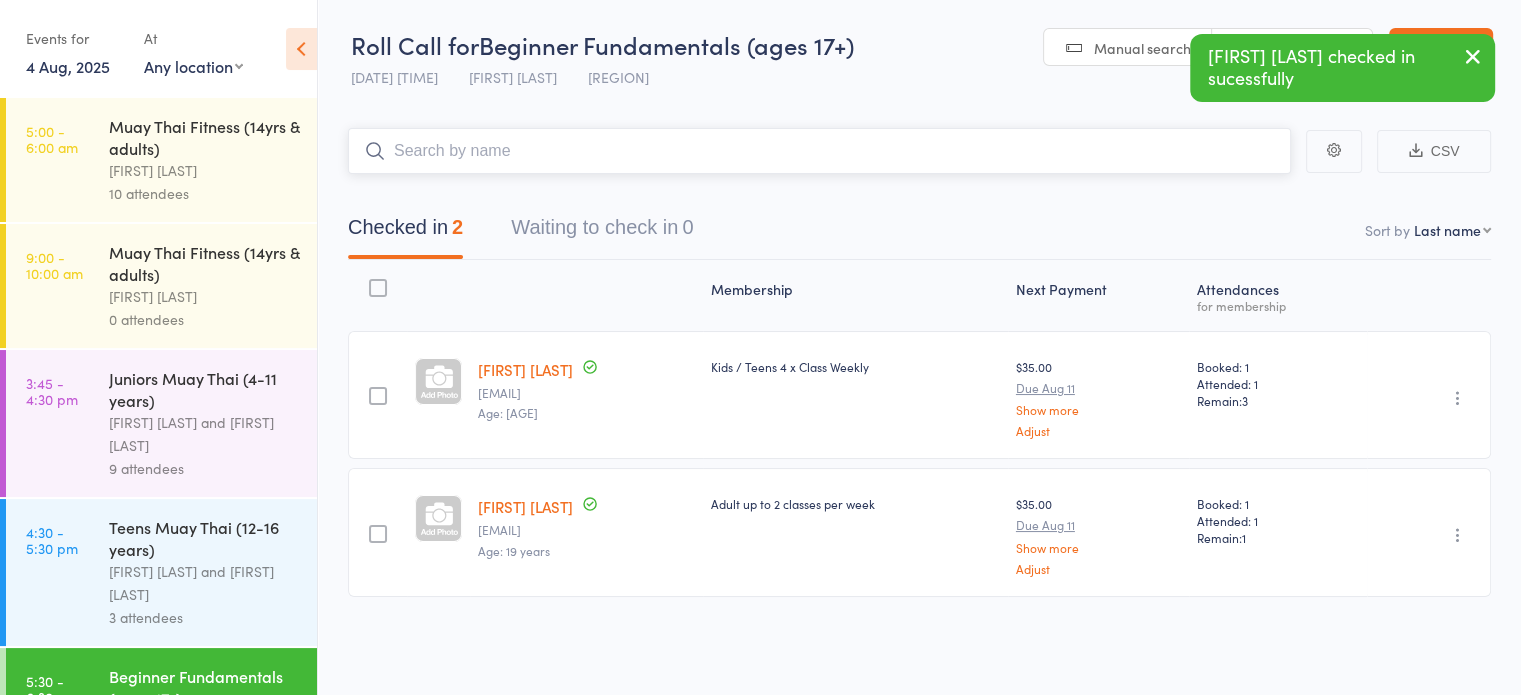 click on "Waiting to check in  0" at bounding box center (602, 232) 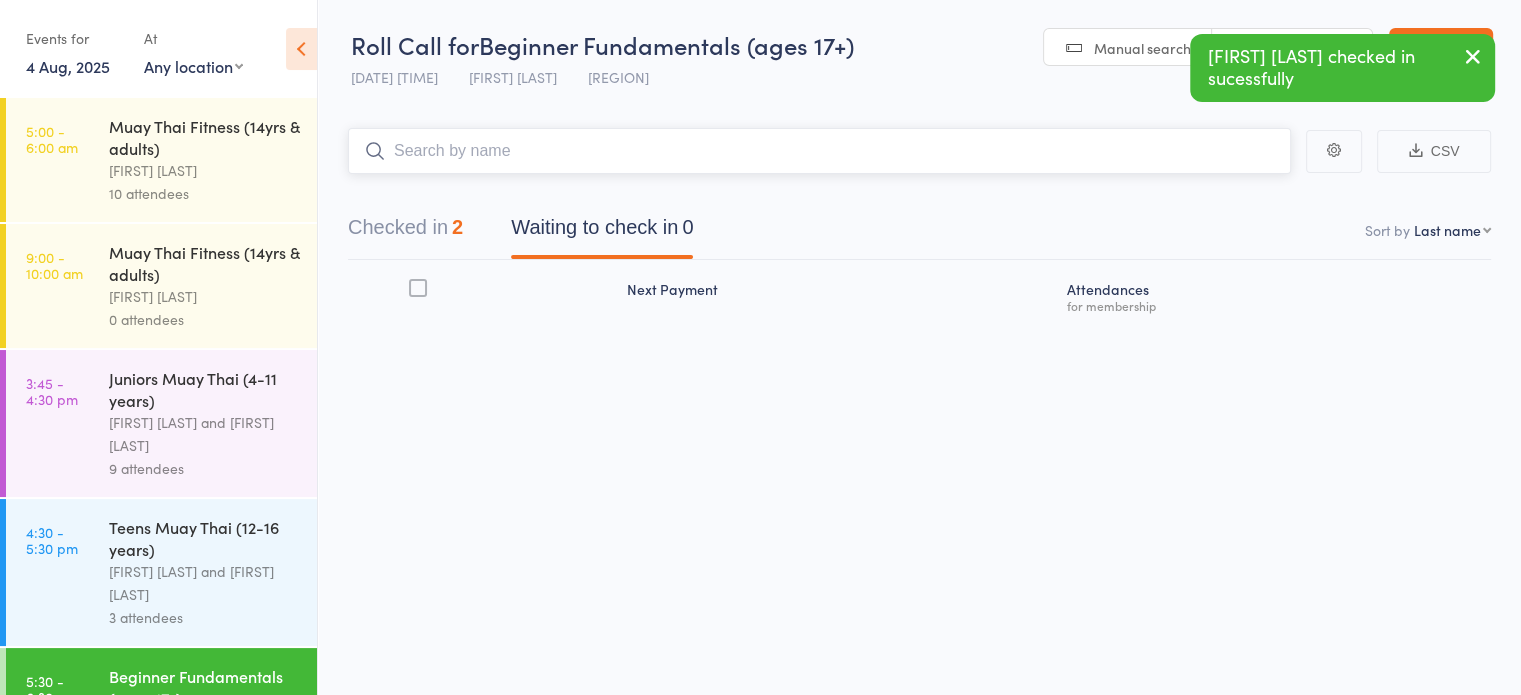 click on "Checked in  2" at bounding box center [405, 232] 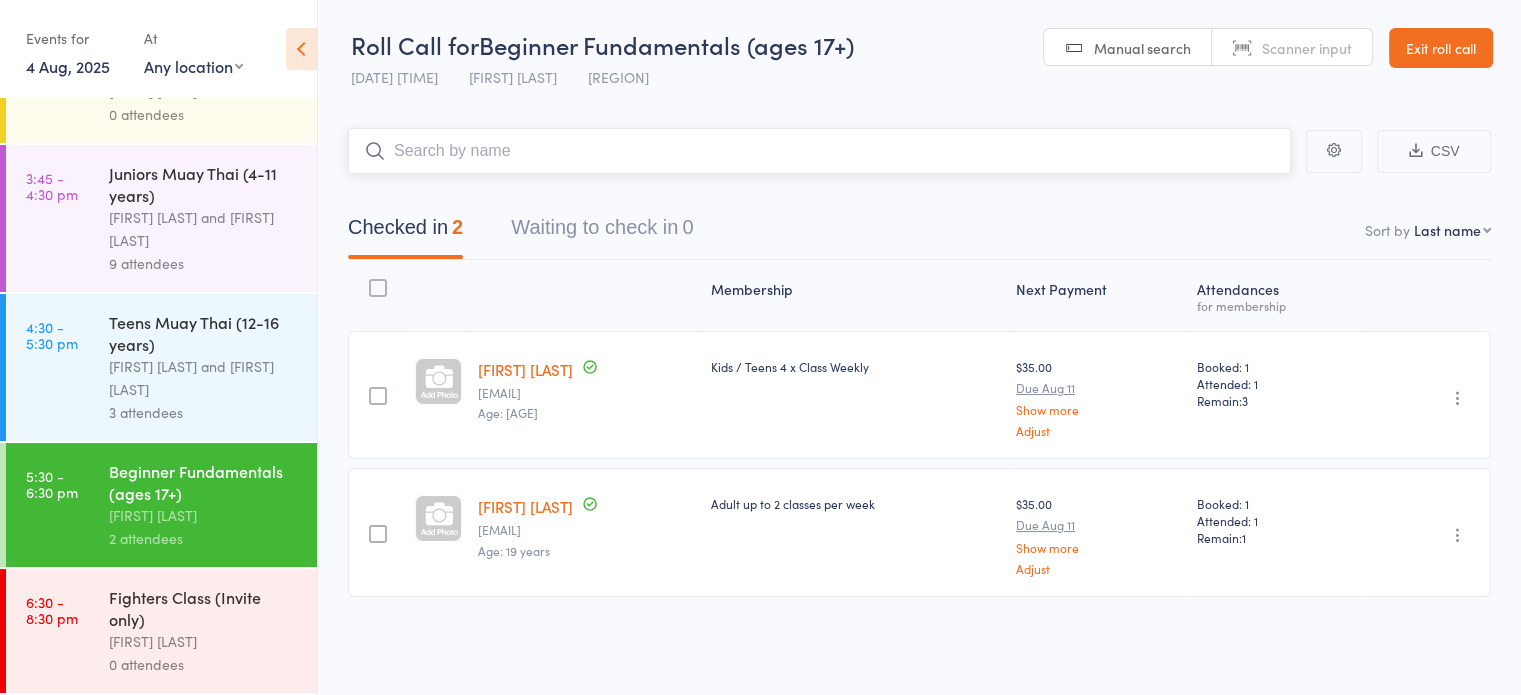 scroll, scrollTop: 209, scrollLeft: 0, axis: vertical 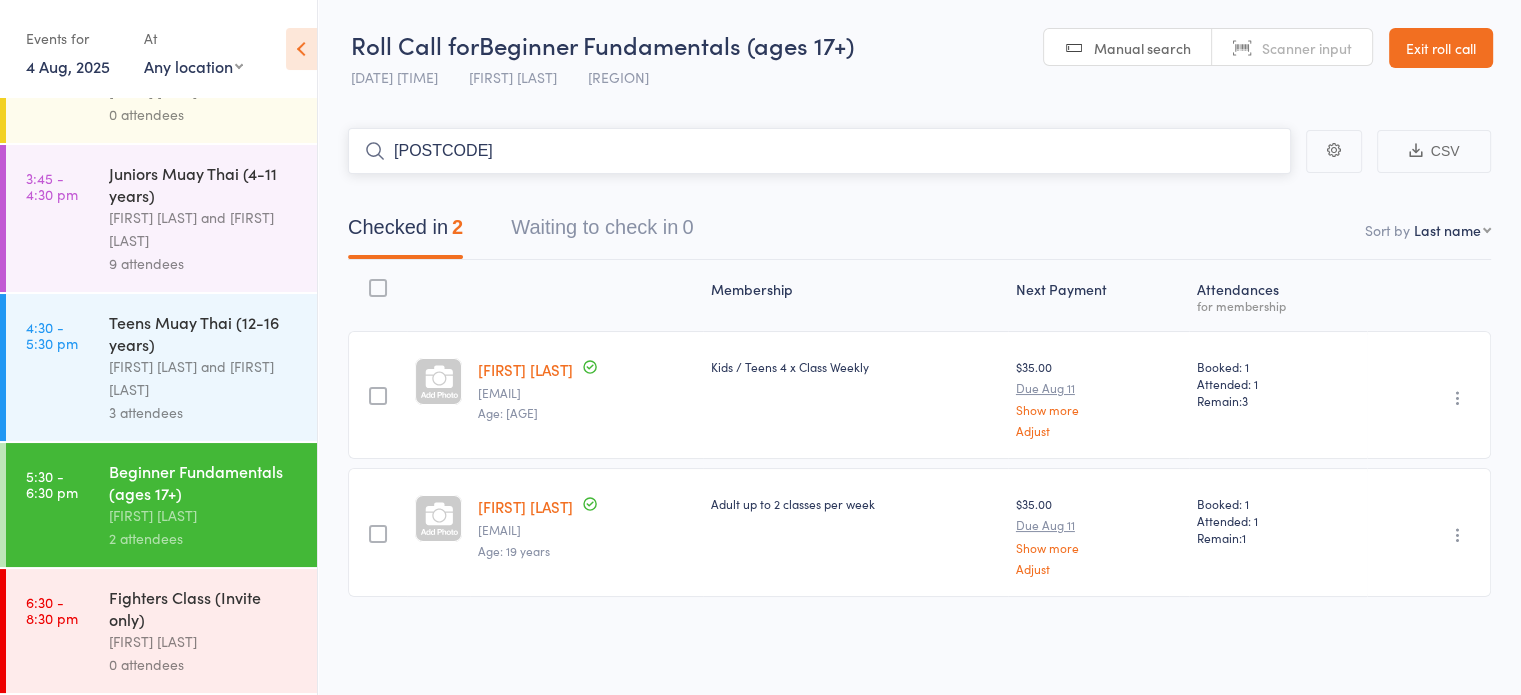 type on "0018" 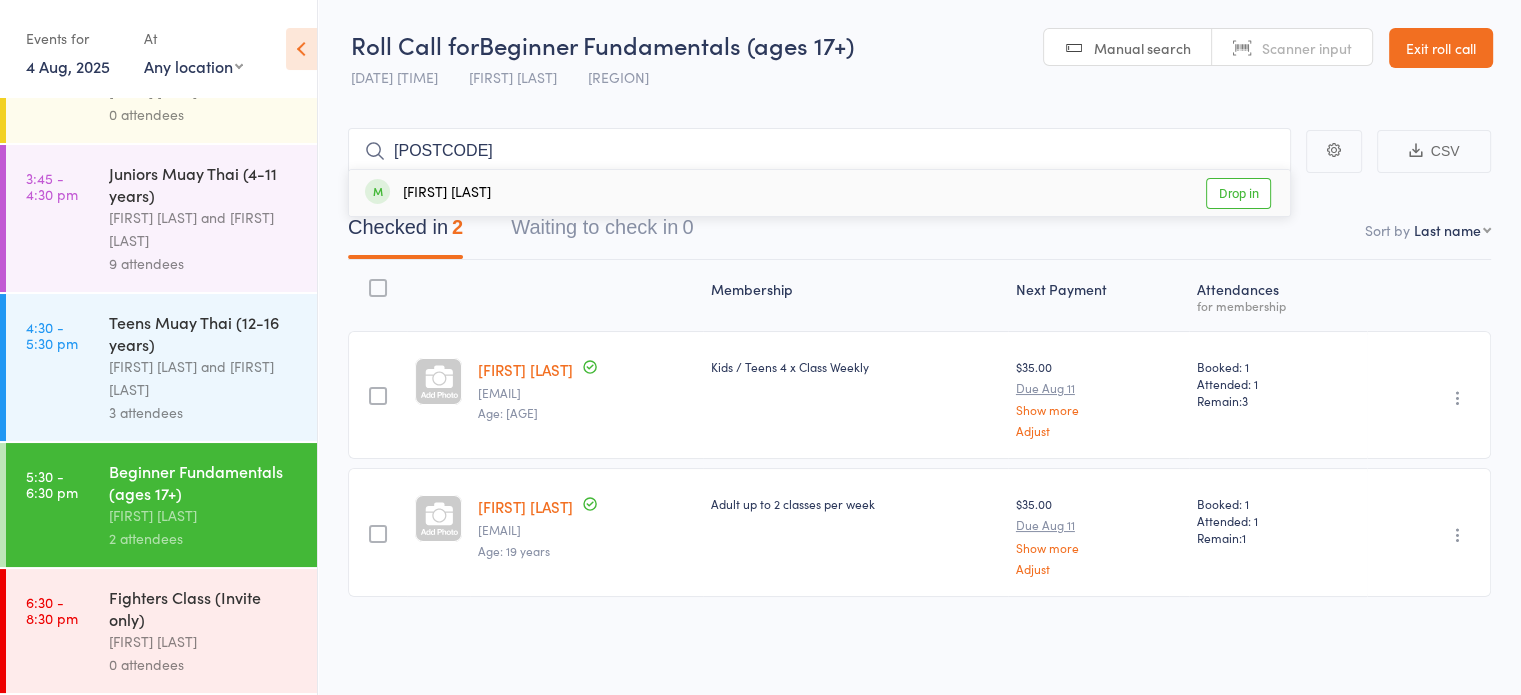 click on "Drop in" at bounding box center (1238, 193) 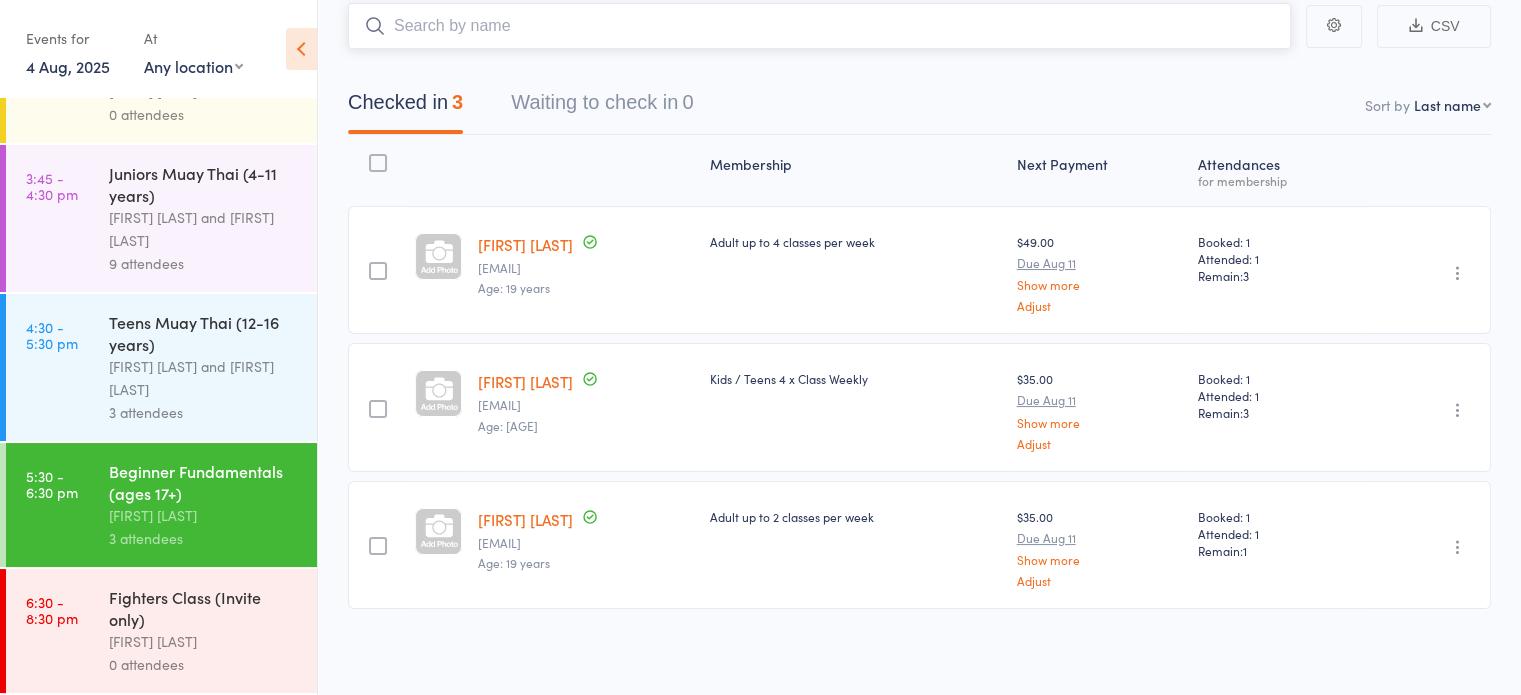 scroll, scrollTop: 0, scrollLeft: 0, axis: both 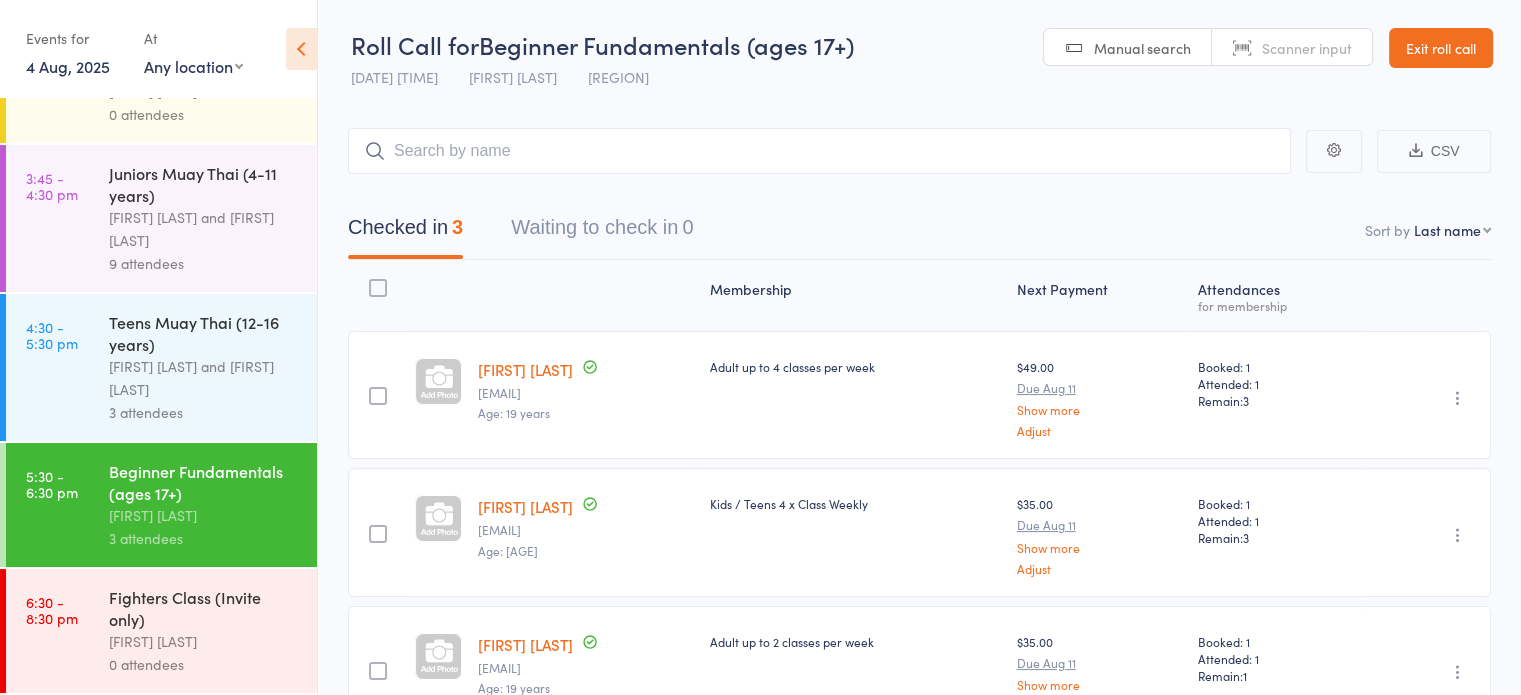 click on "Exit roll call" at bounding box center (1441, 48) 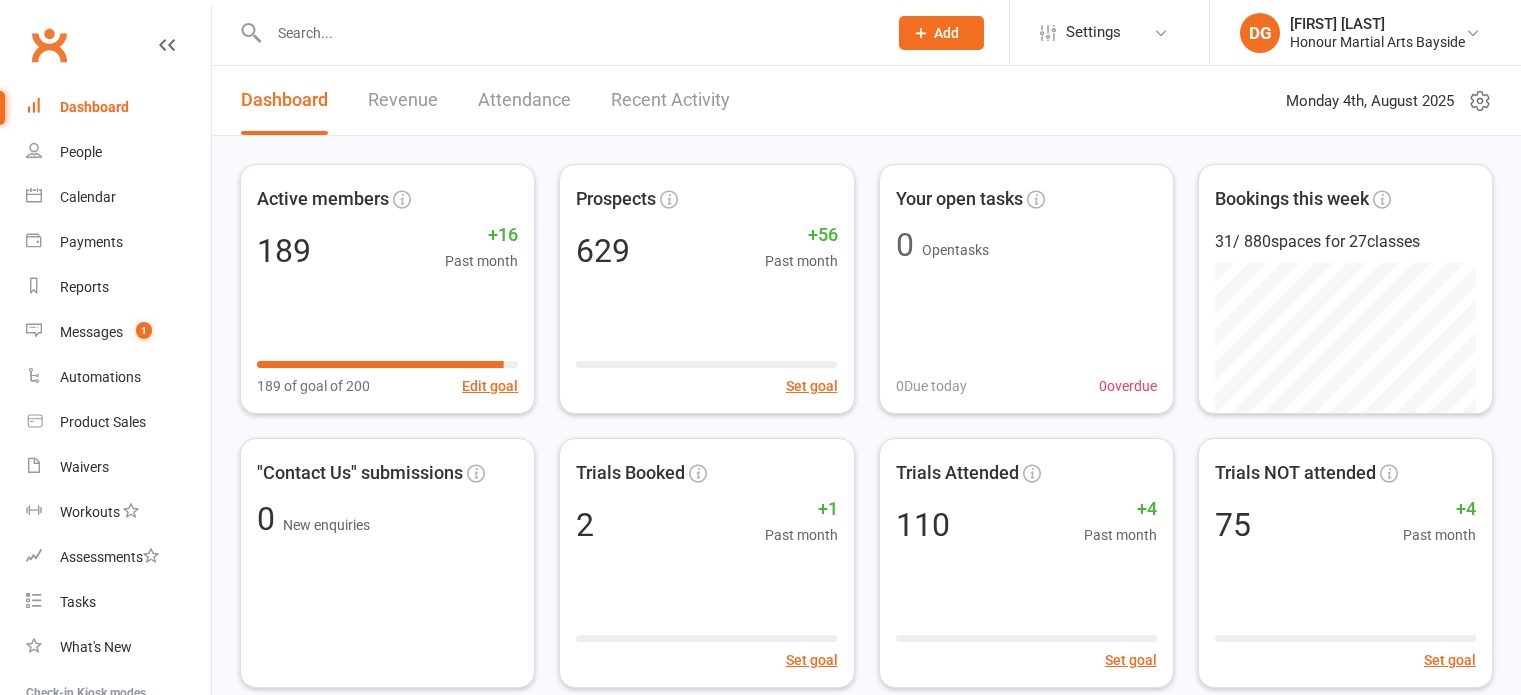 scroll, scrollTop: 0, scrollLeft: 0, axis: both 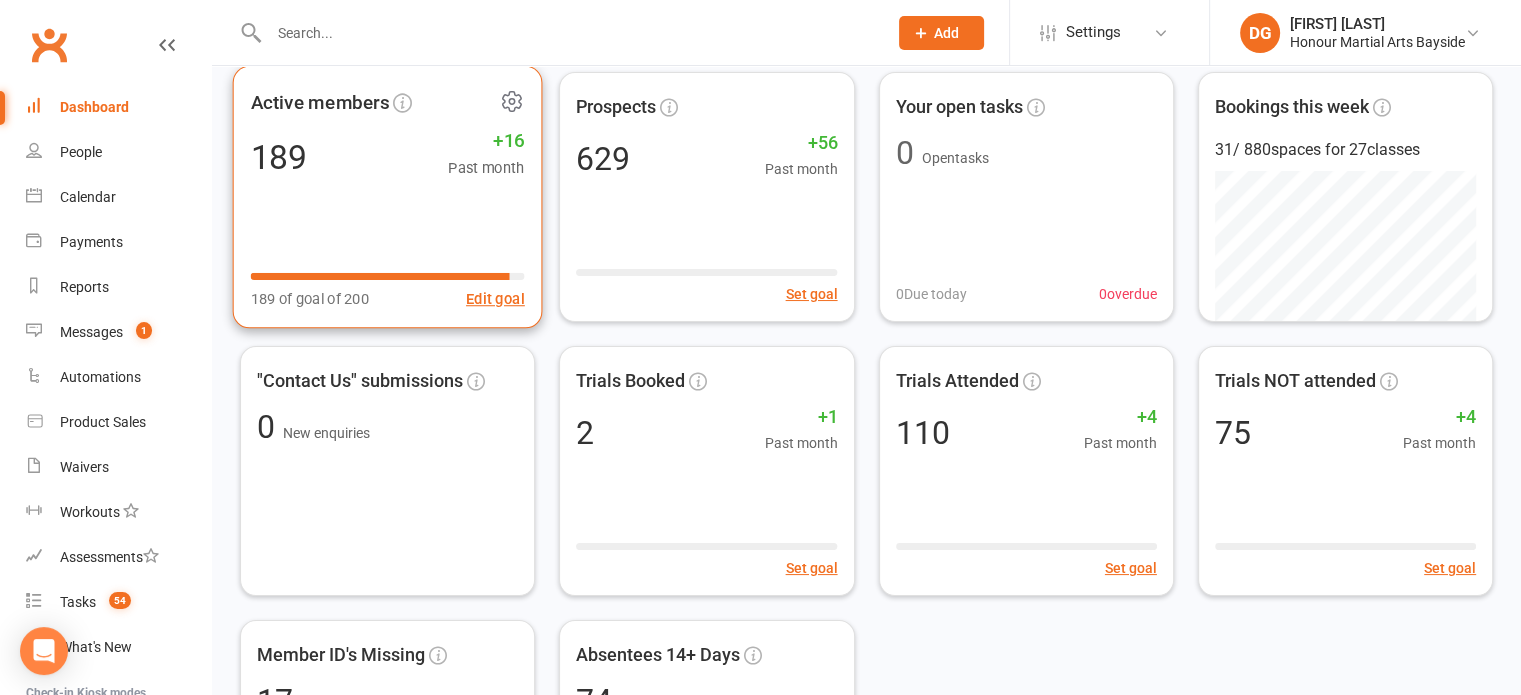 click on "Active members   189 +16 Past month 189 of goal of 200 Edit goal" at bounding box center [388, 197] 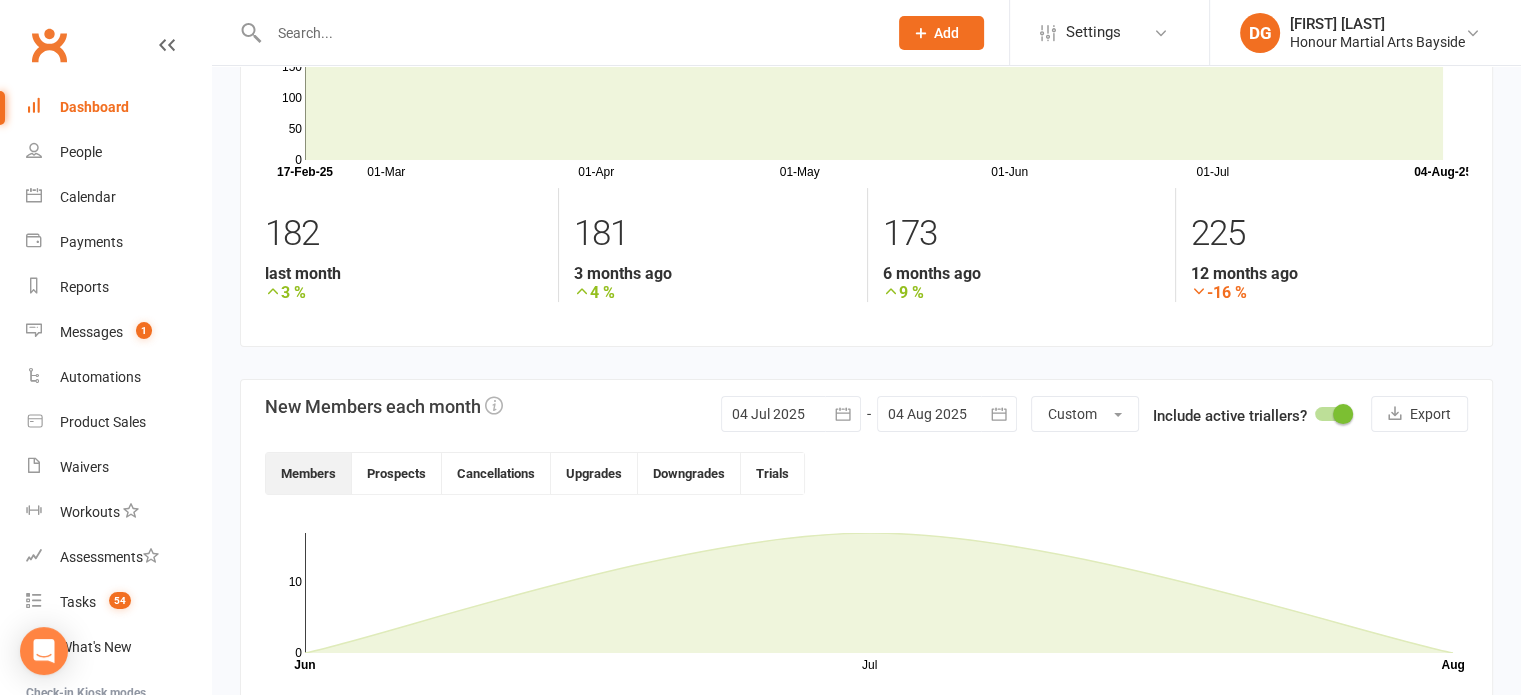 scroll, scrollTop: 0, scrollLeft: 0, axis: both 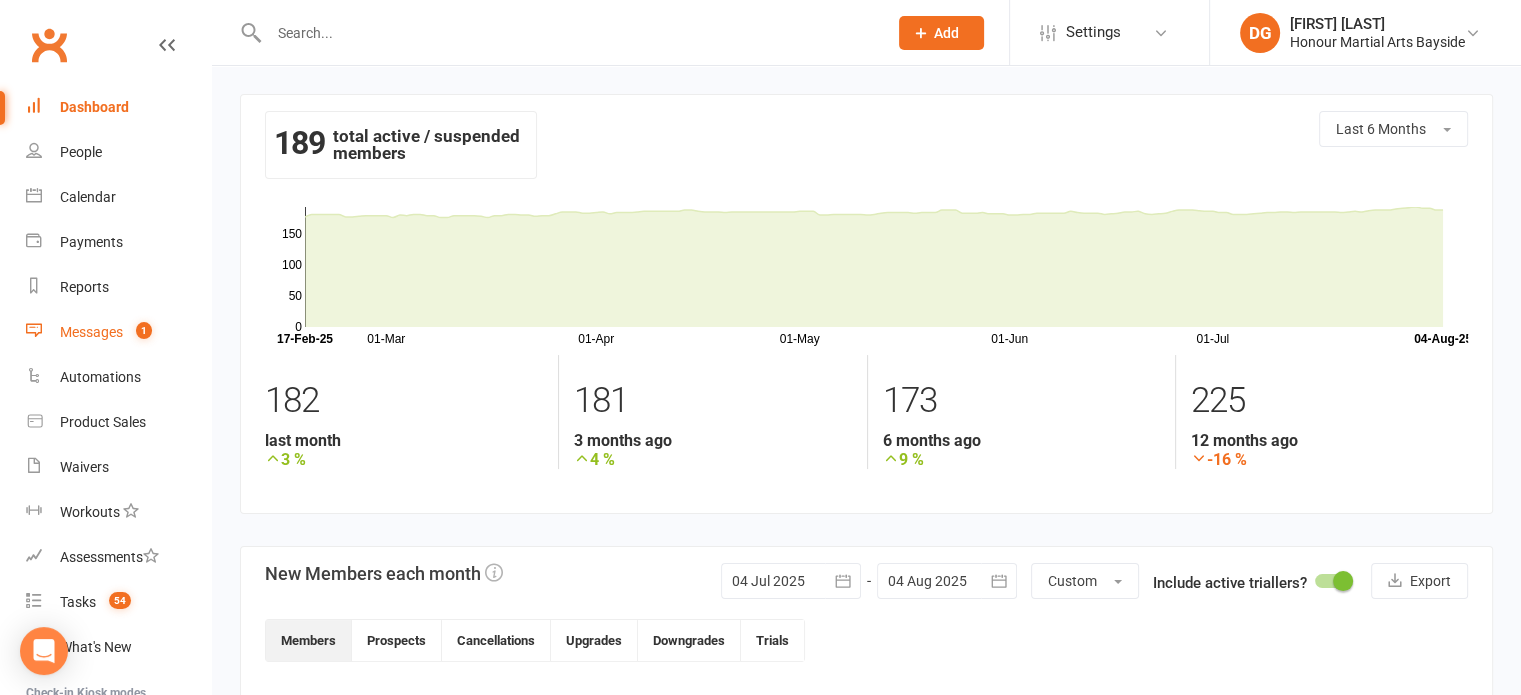 click on "Messages" at bounding box center [91, 332] 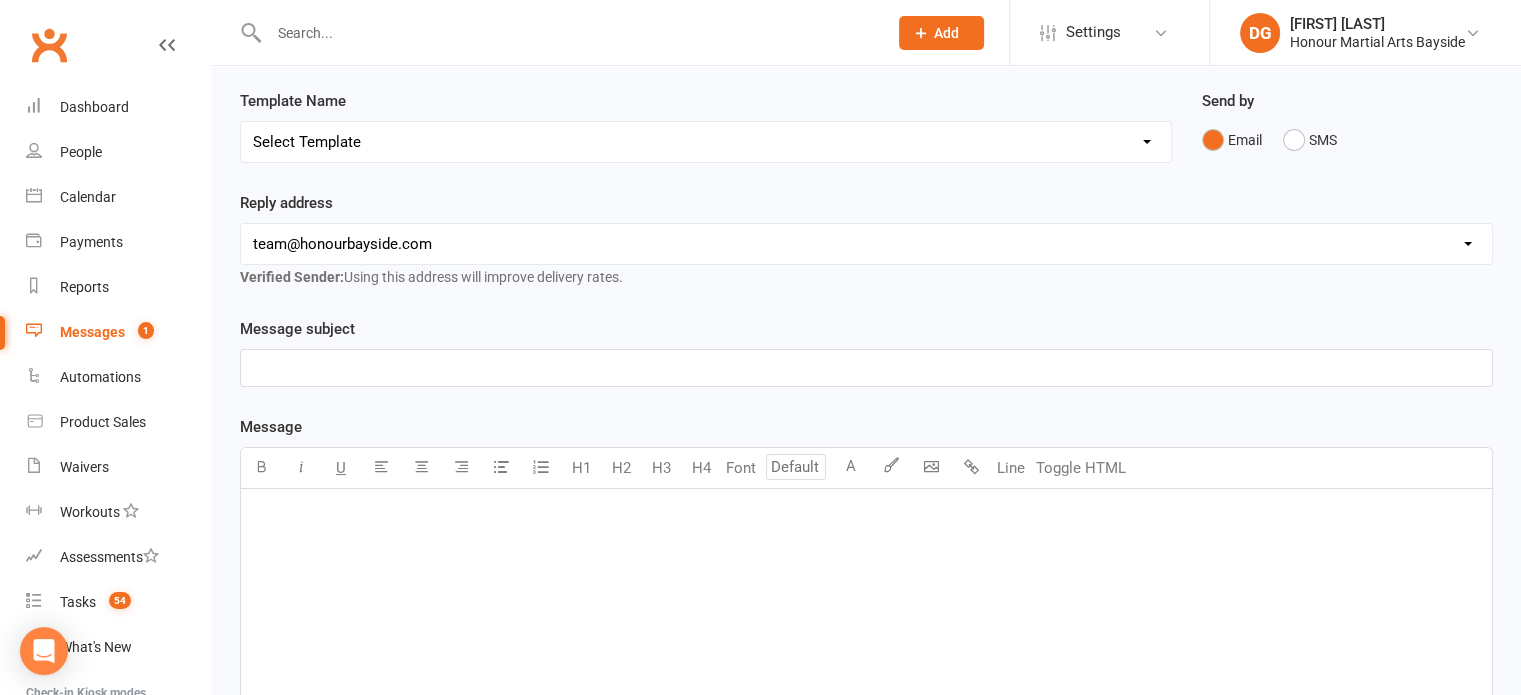 scroll, scrollTop: 0, scrollLeft: 0, axis: both 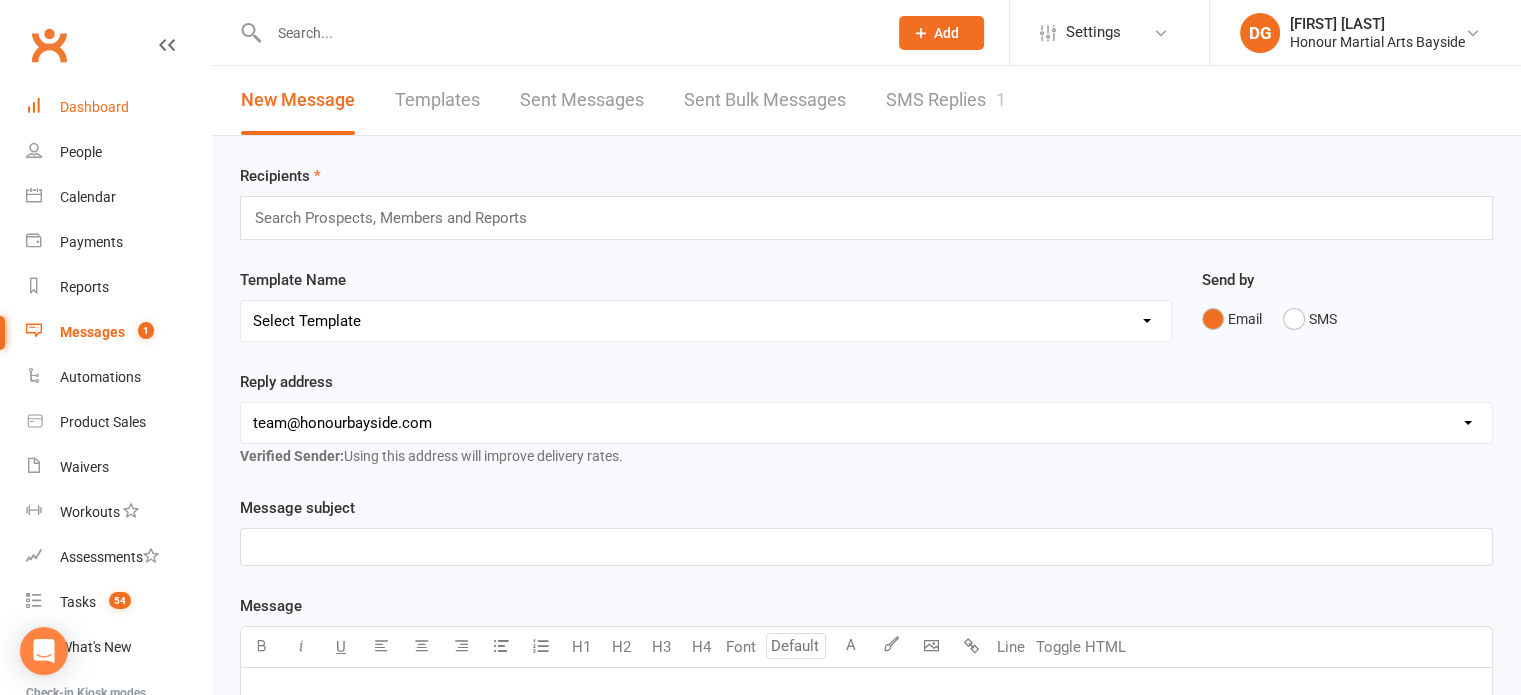 click on "Dashboard" at bounding box center (94, 107) 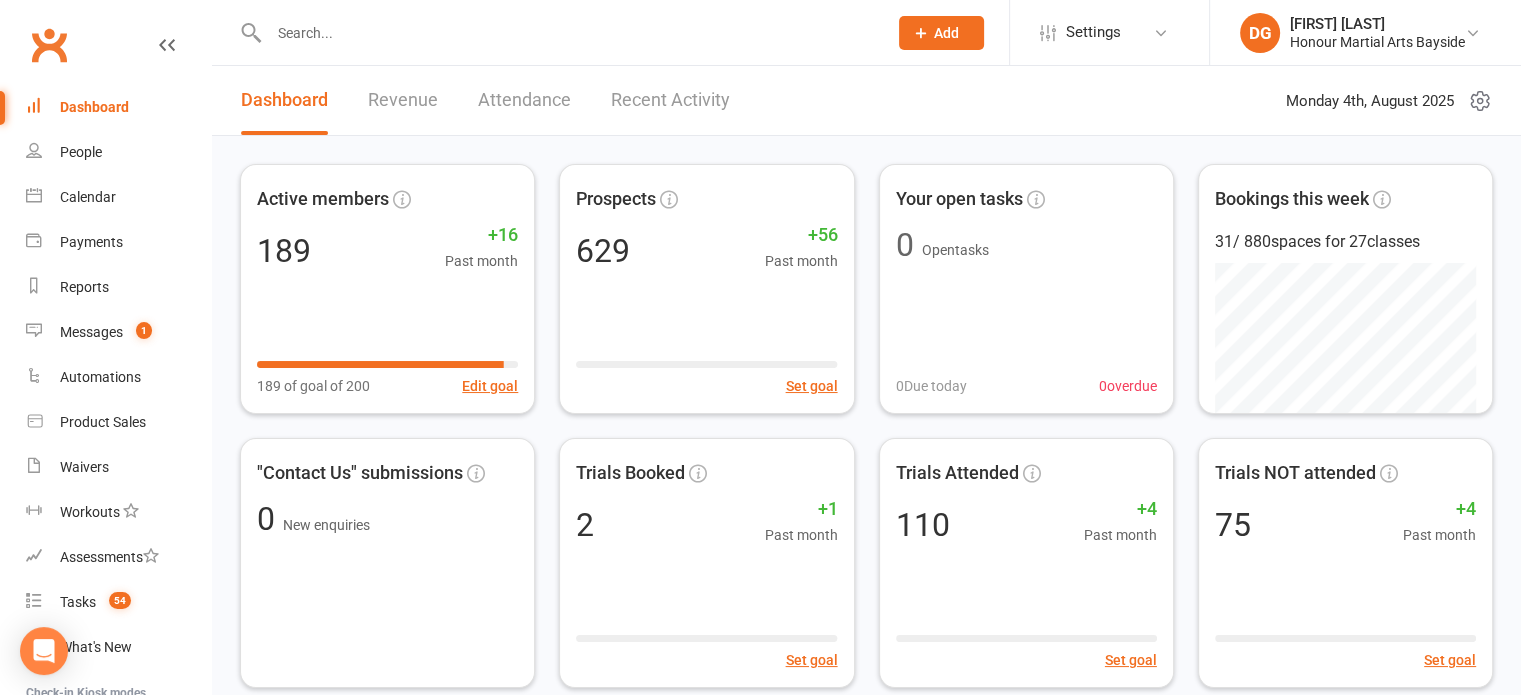 click on "Revenue" at bounding box center [403, 100] 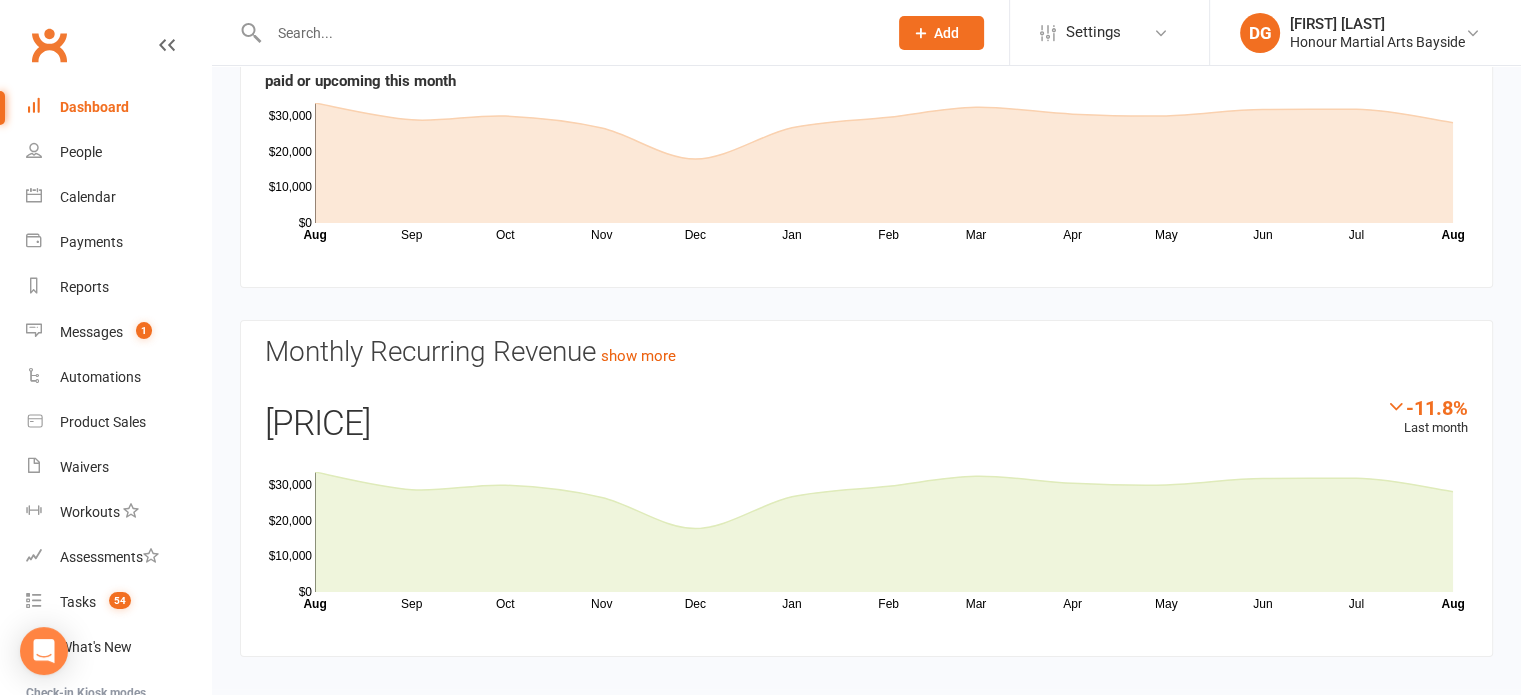 scroll, scrollTop: 0, scrollLeft: 0, axis: both 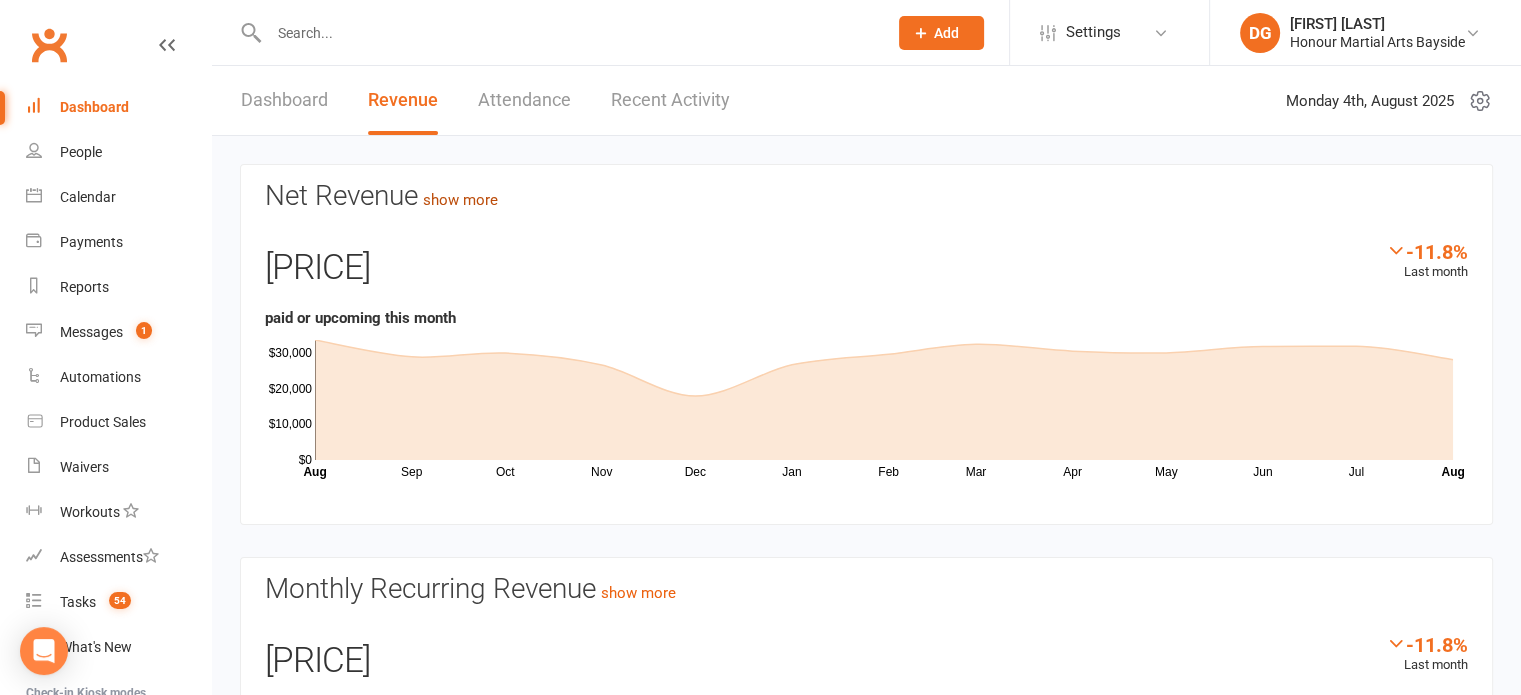 click on "show more" at bounding box center [460, 200] 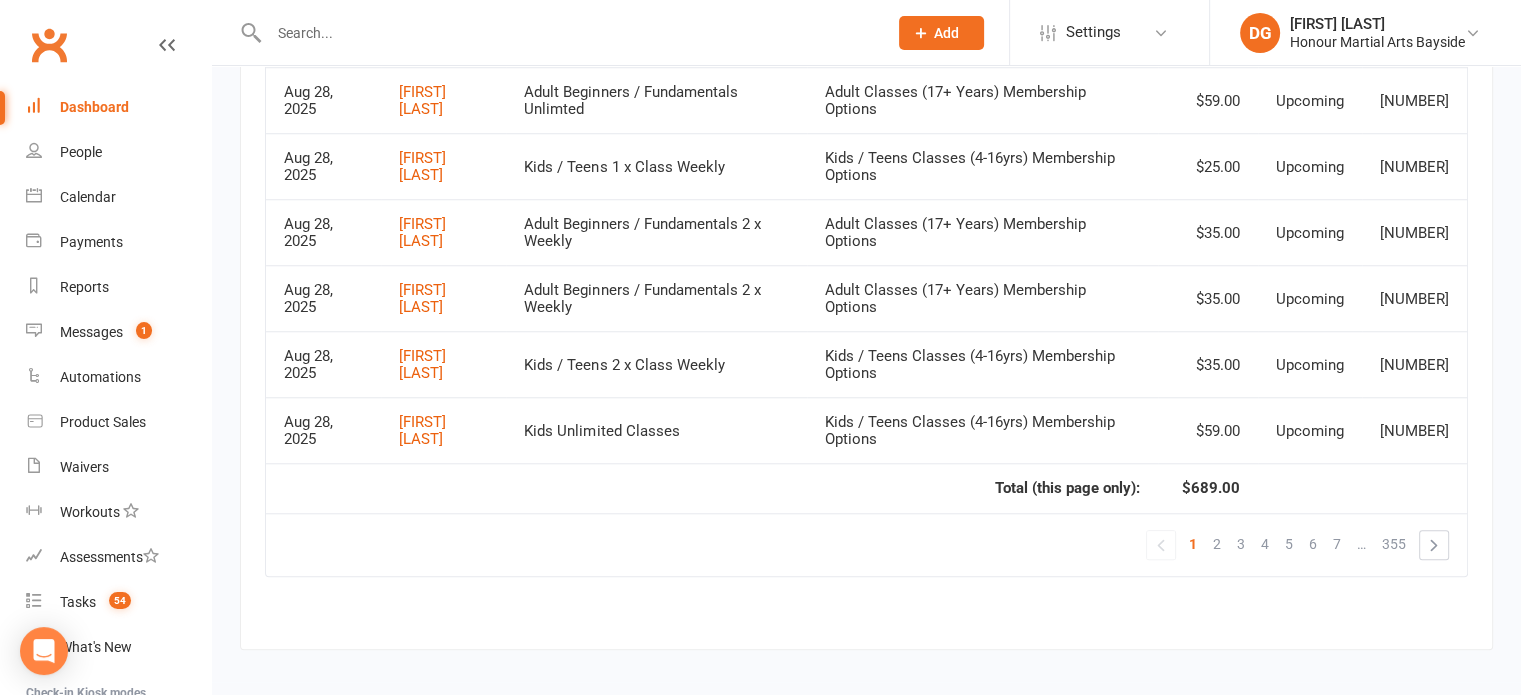 scroll, scrollTop: 1729, scrollLeft: 0, axis: vertical 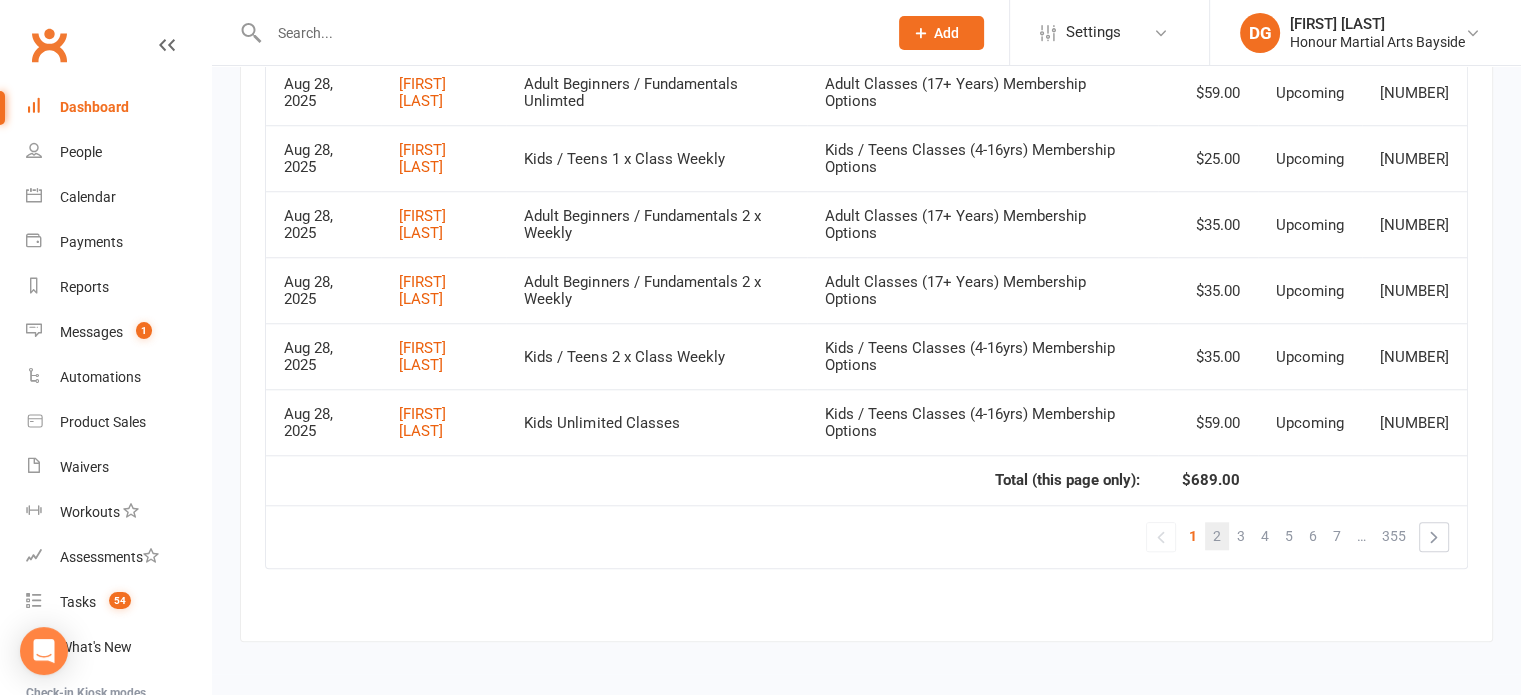 click on "2" at bounding box center (1217, 536) 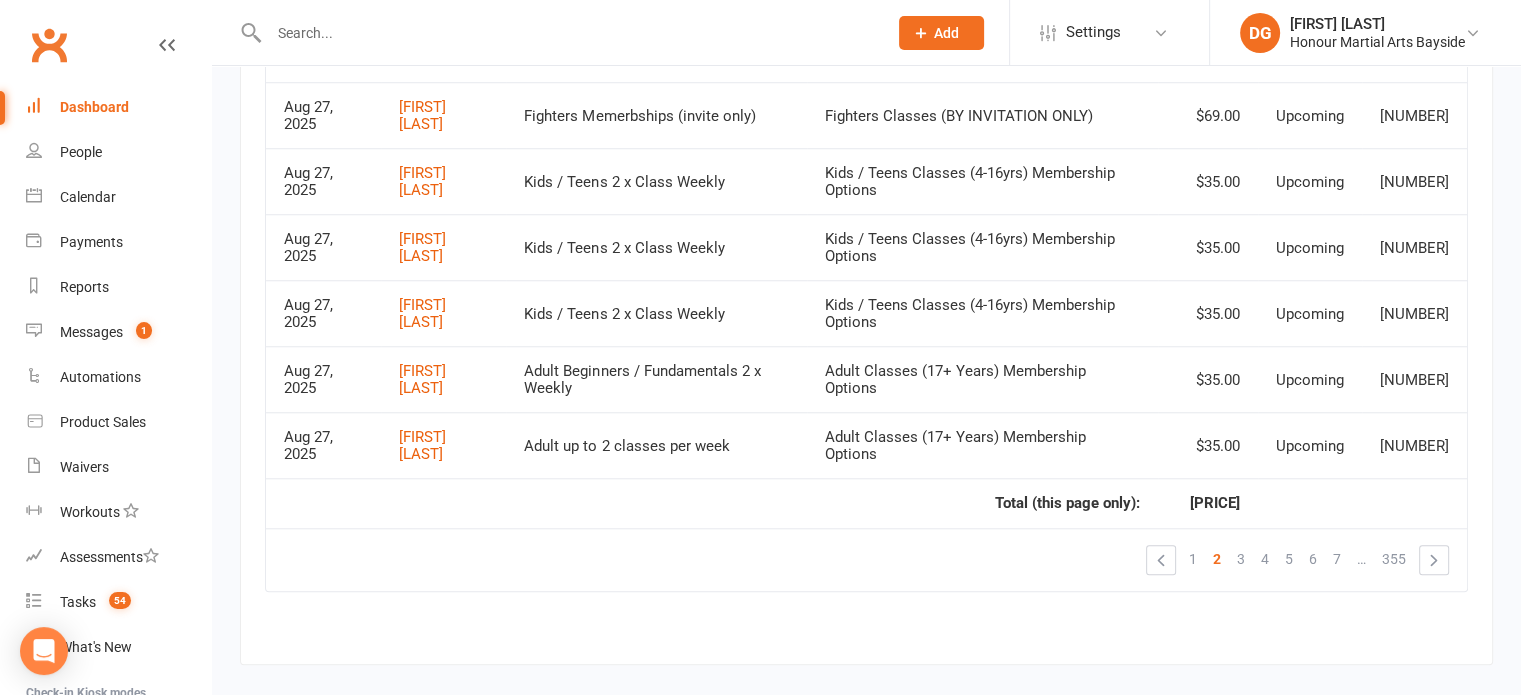 scroll, scrollTop: 1729, scrollLeft: 0, axis: vertical 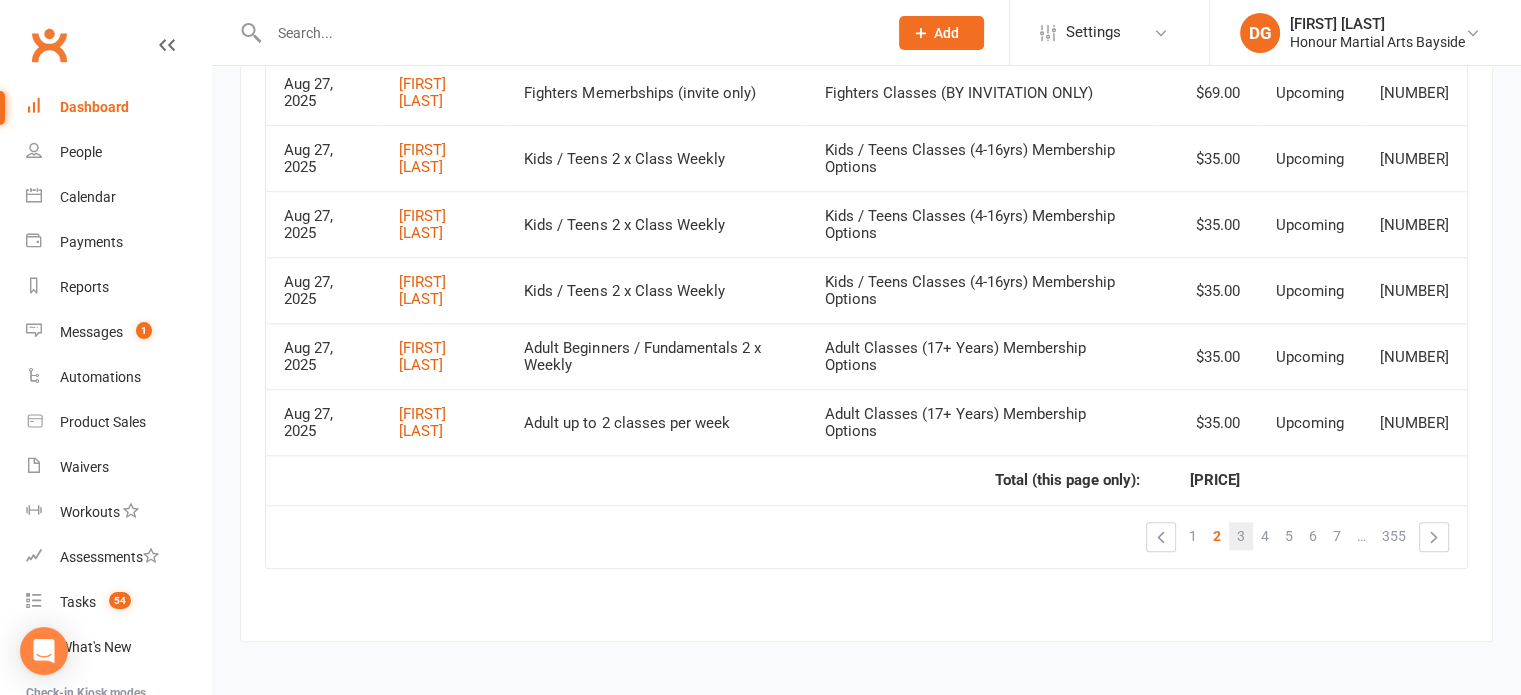 click on "3" at bounding box center (1241, 536) 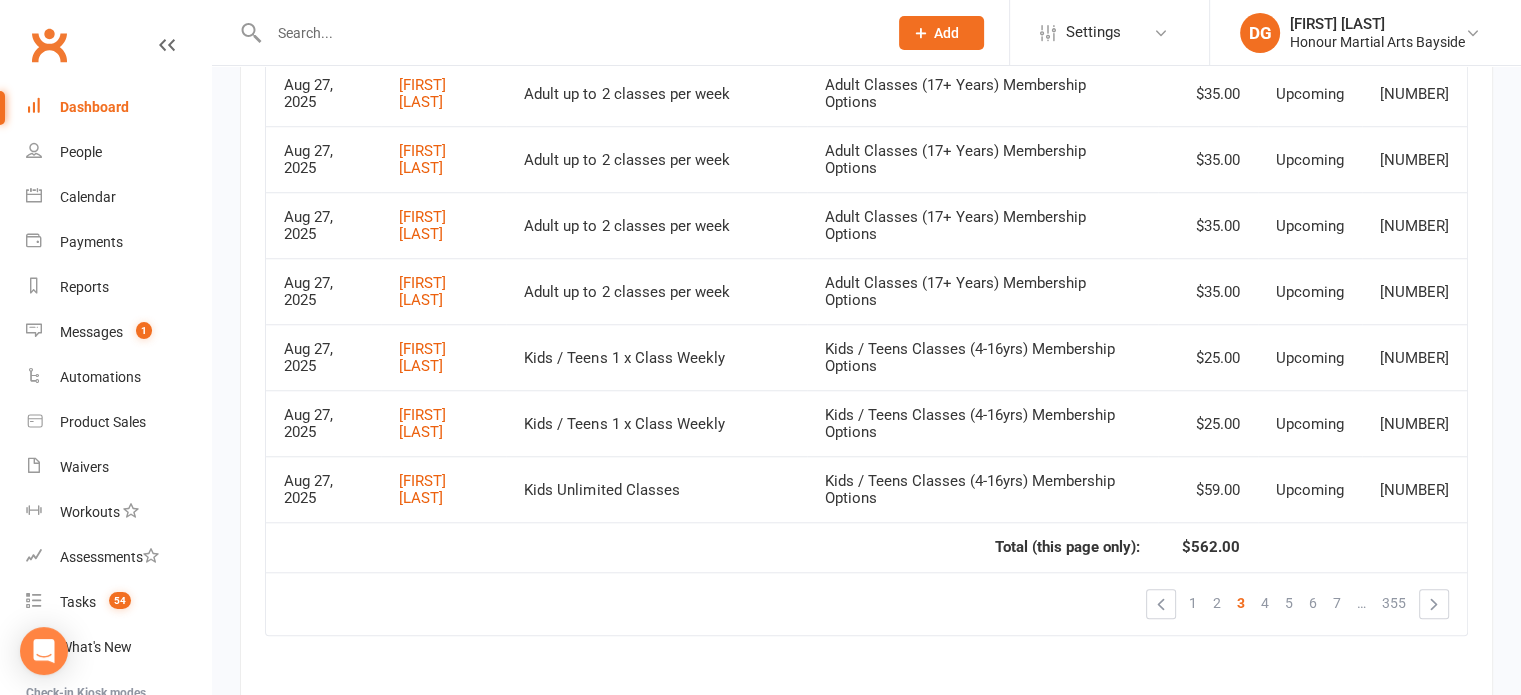 scroll, scrollTop: 1729, scrollLeft: 0, axis: vertical 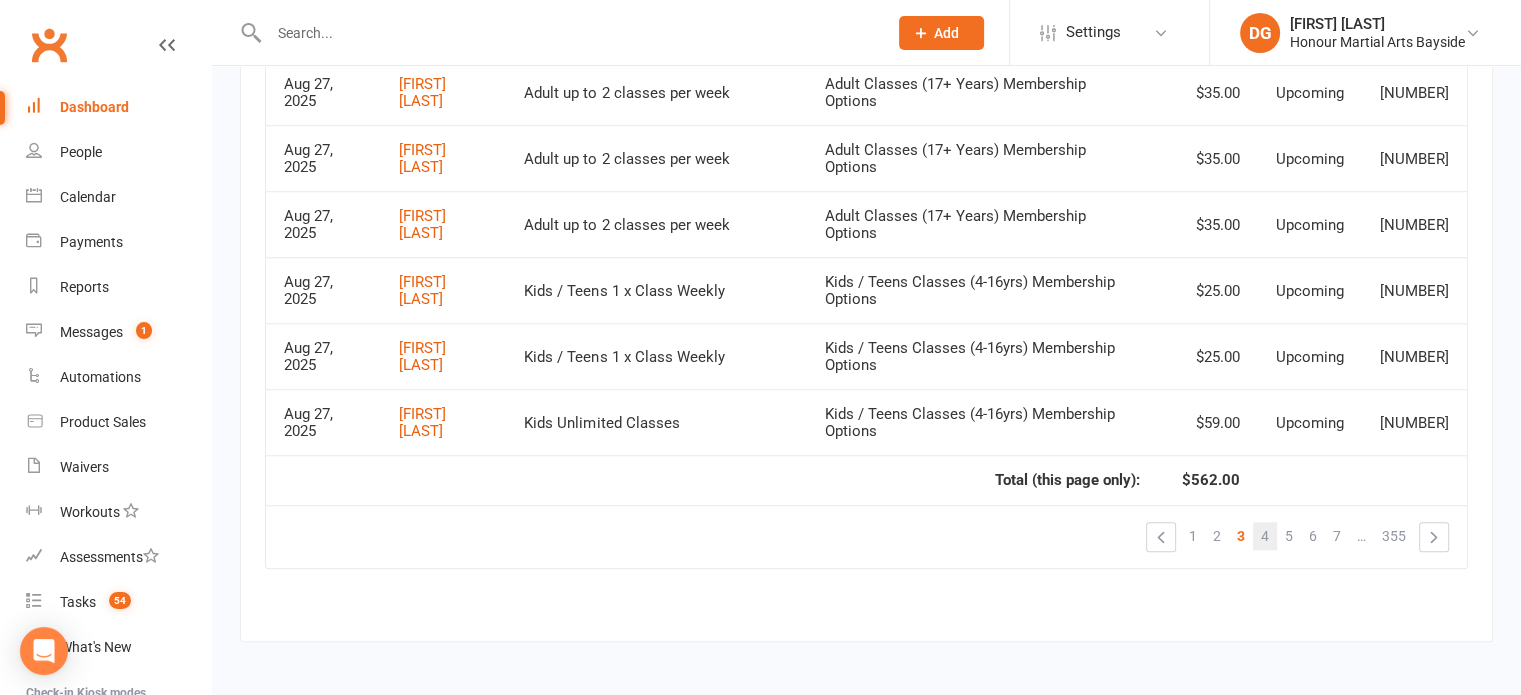 click on "4" at bounding box center (1265, 536) 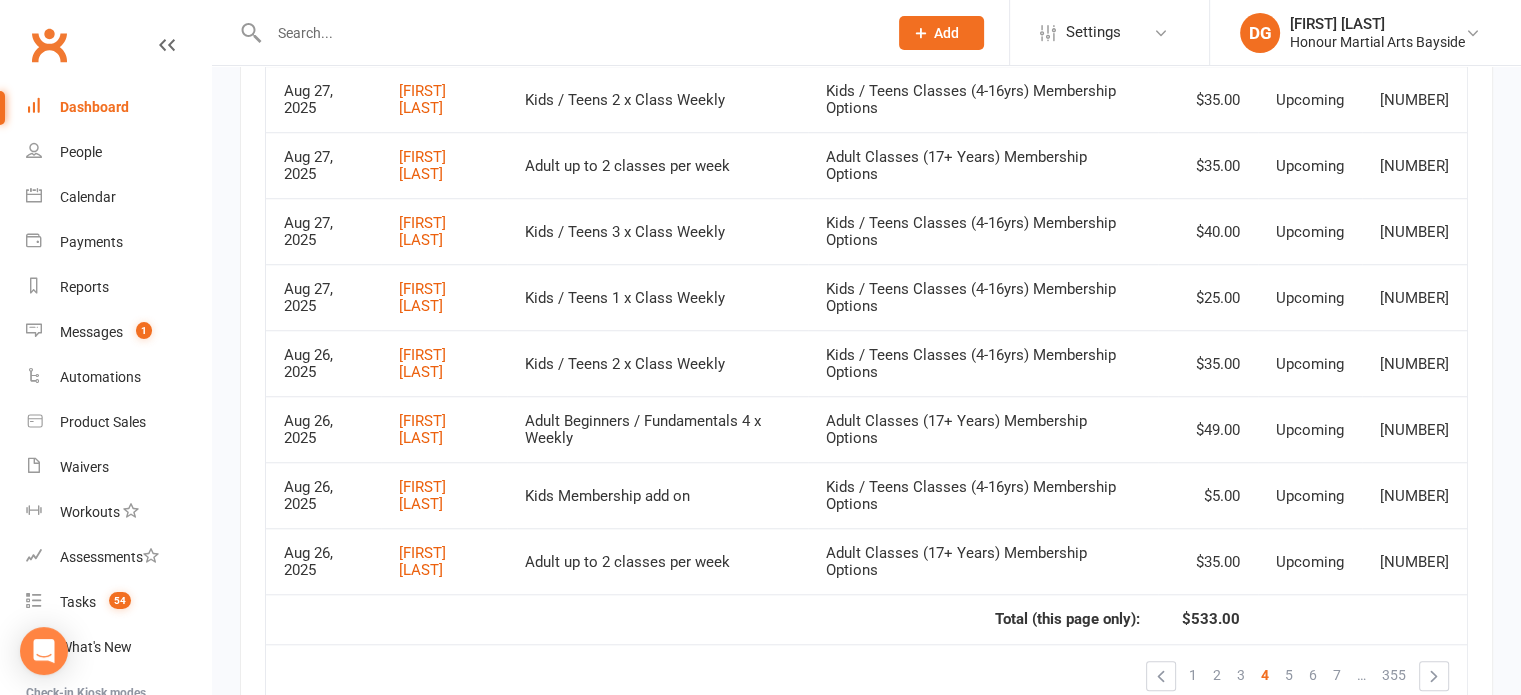 scroll, scrollTop: 1592, scrollLeft: 0, axis: vertical 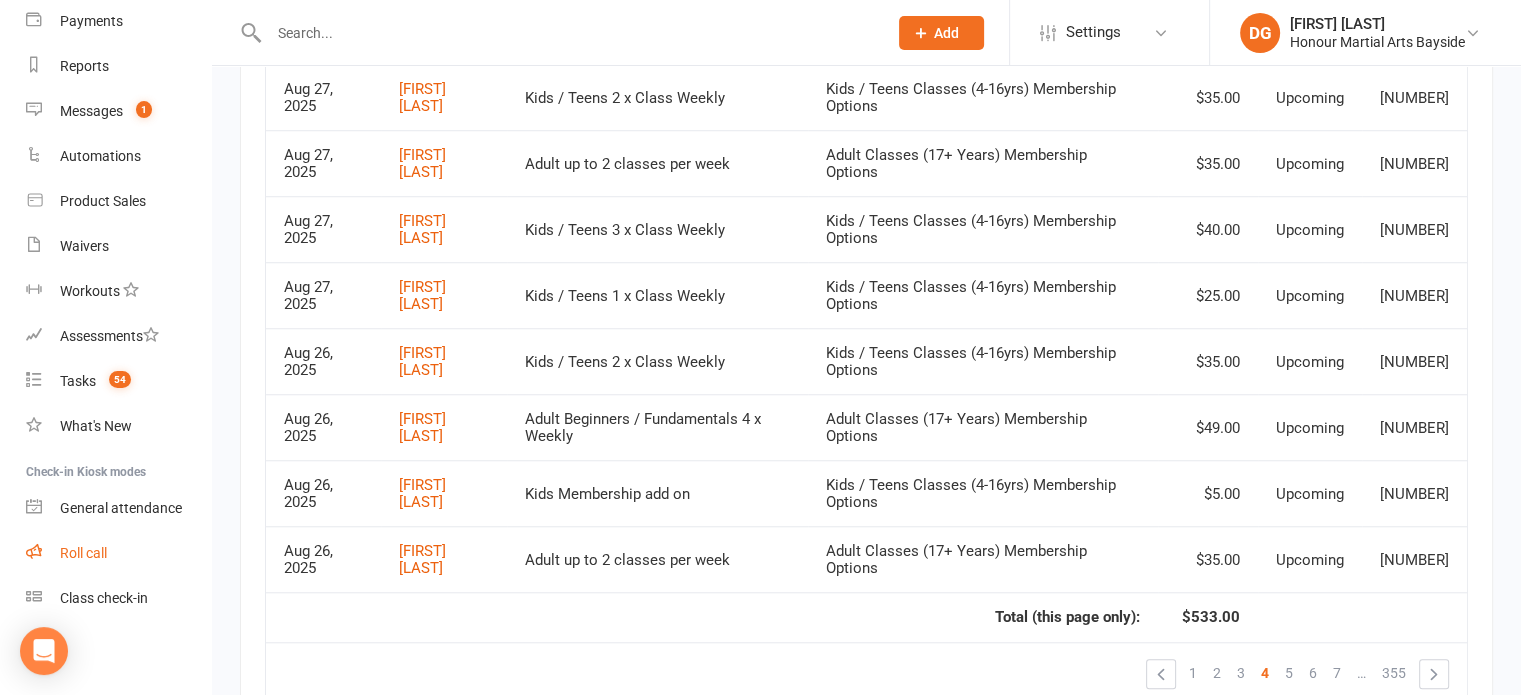 click on "Roll call" at bounding box center [83, 553] 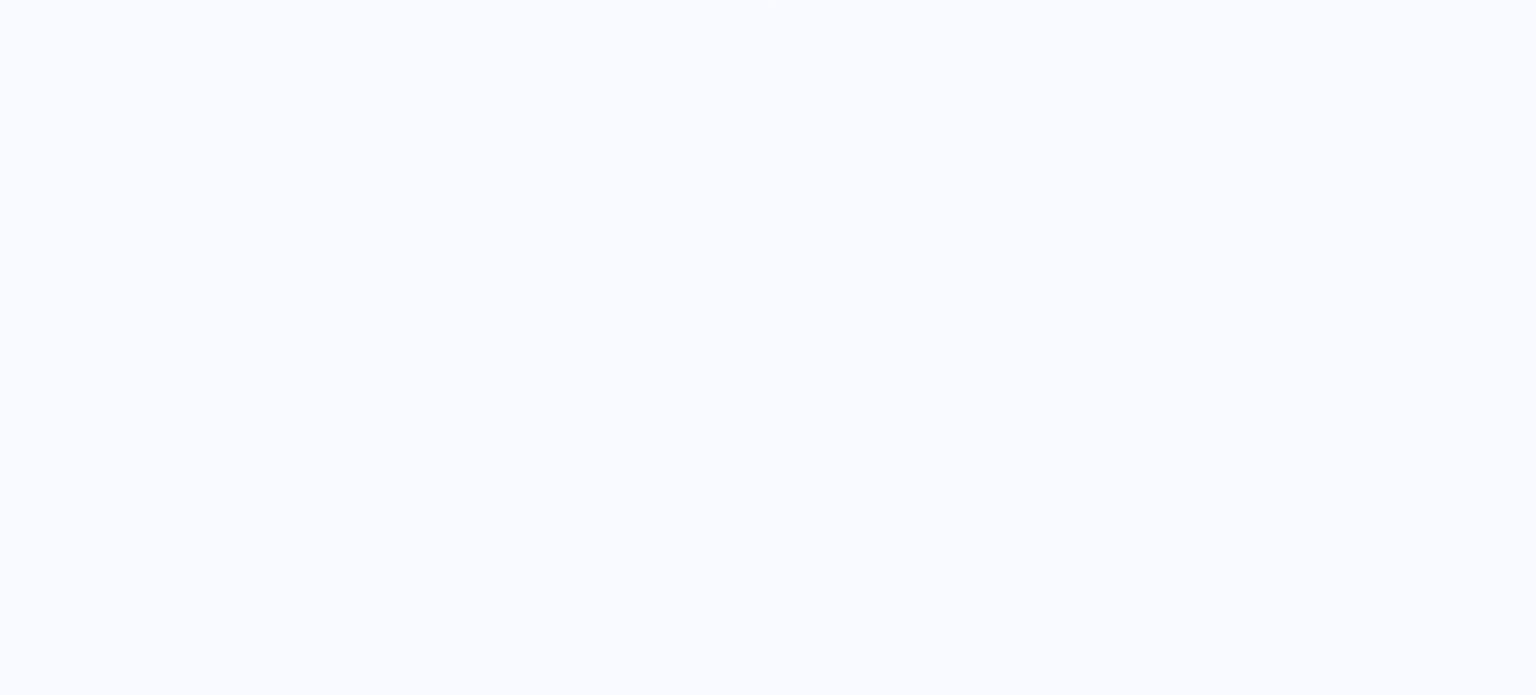 scroll, scrollTop: 0, scrollLeft: 0, axis: both 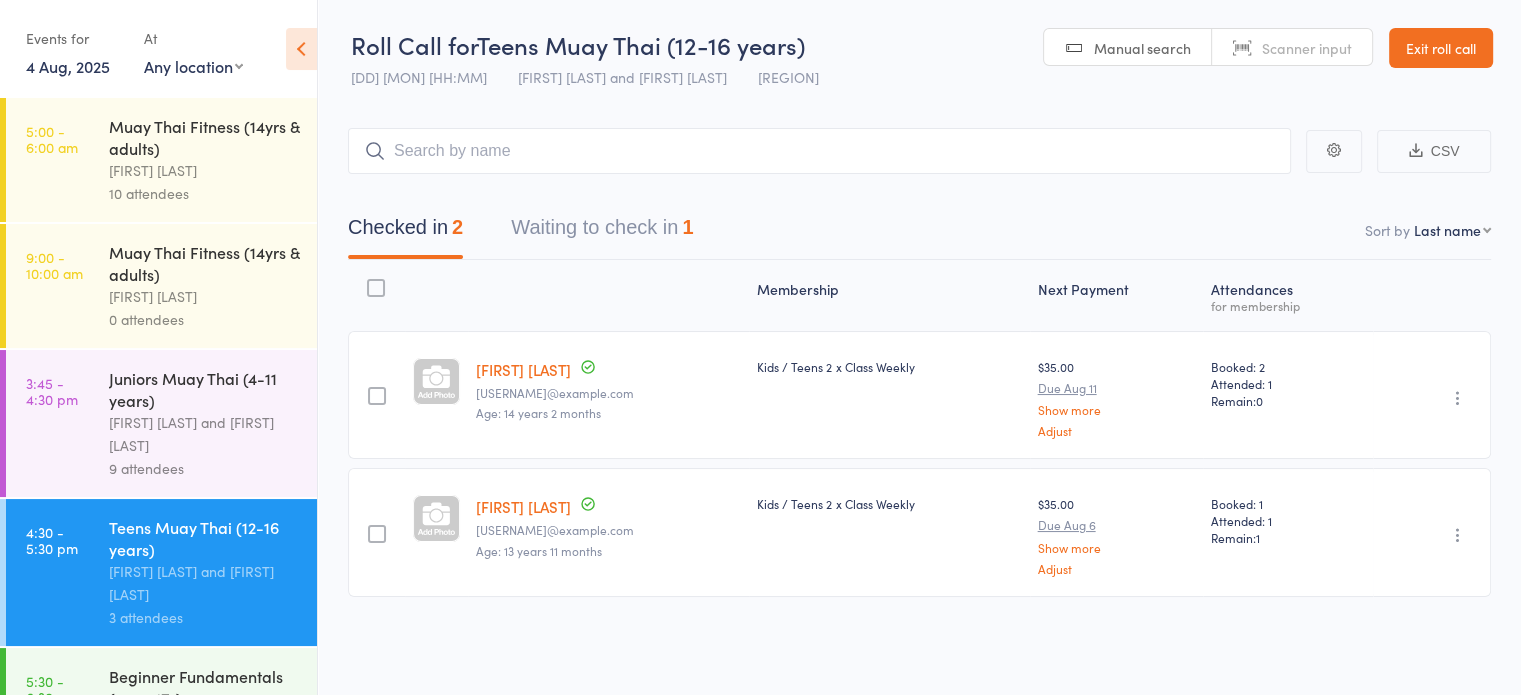 click on "Exit roll call" at bounding box center (1441, 48) 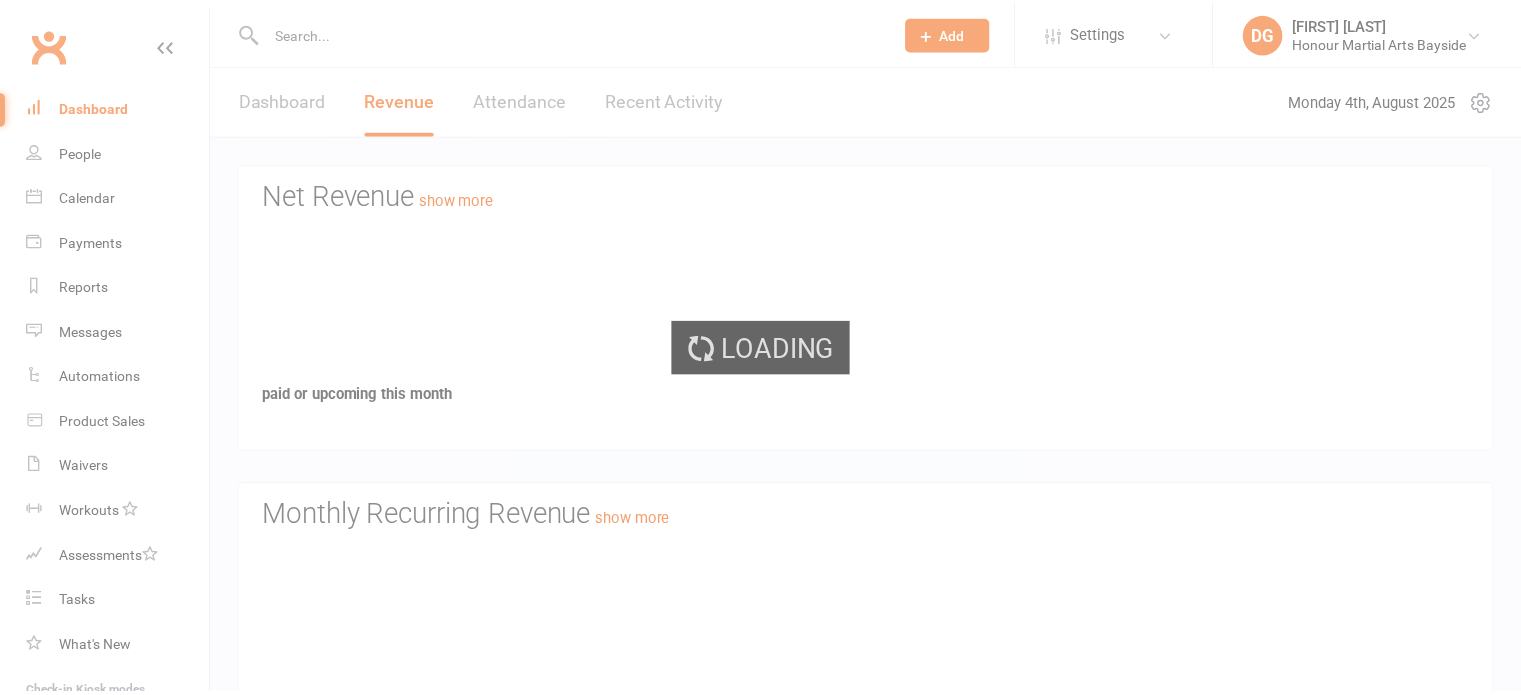scroll, scrollTop: 0, scrollLeft: 0, axis: both 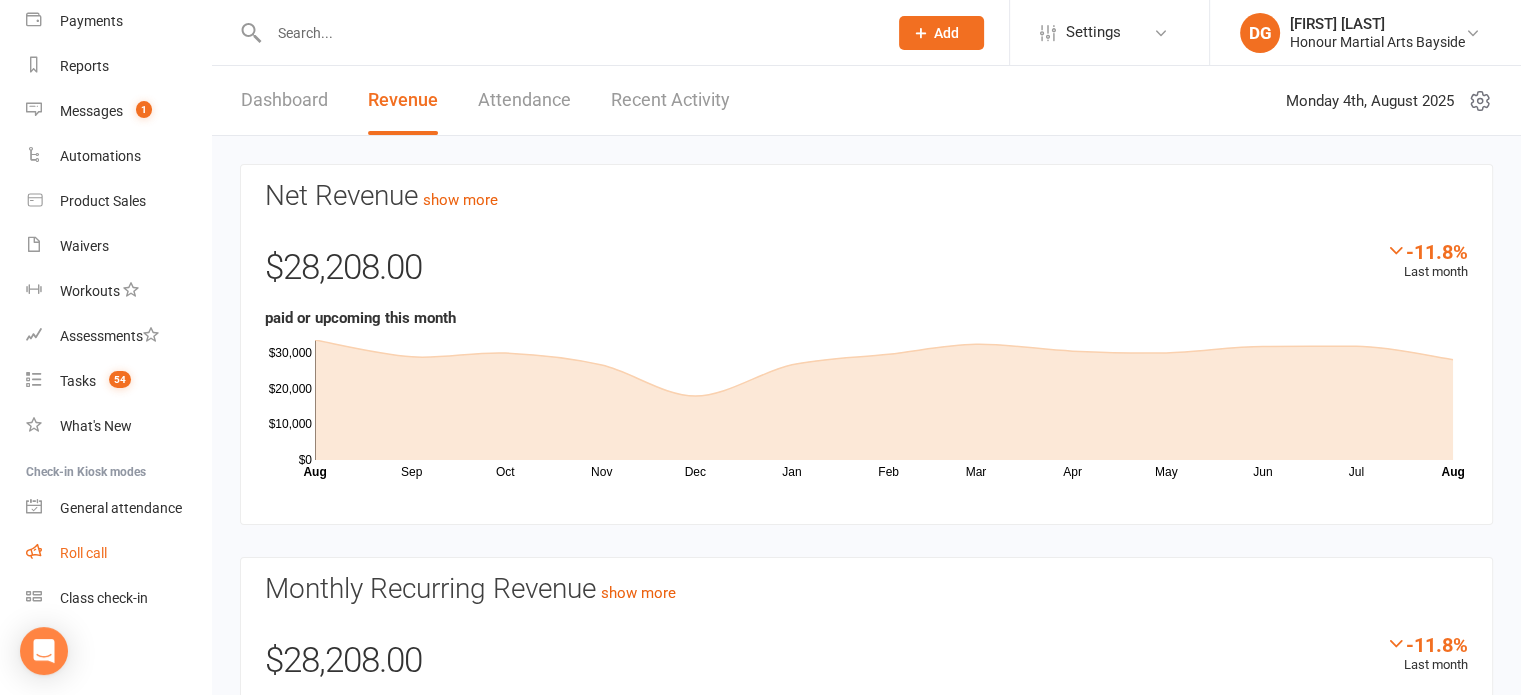 click on "Roll call" at bounding box center (83, 553) 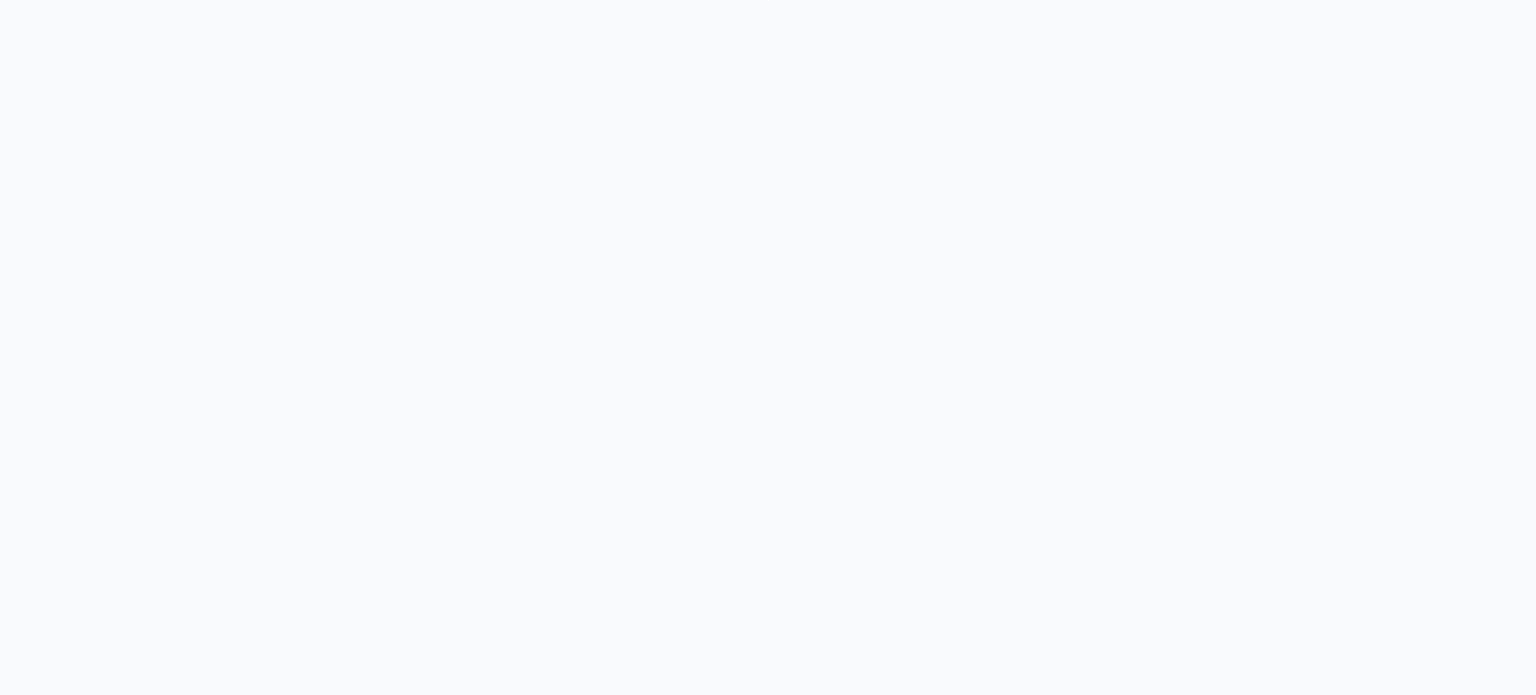 scroll, scrollTop: 0, scrollLeft: 0, axis: both 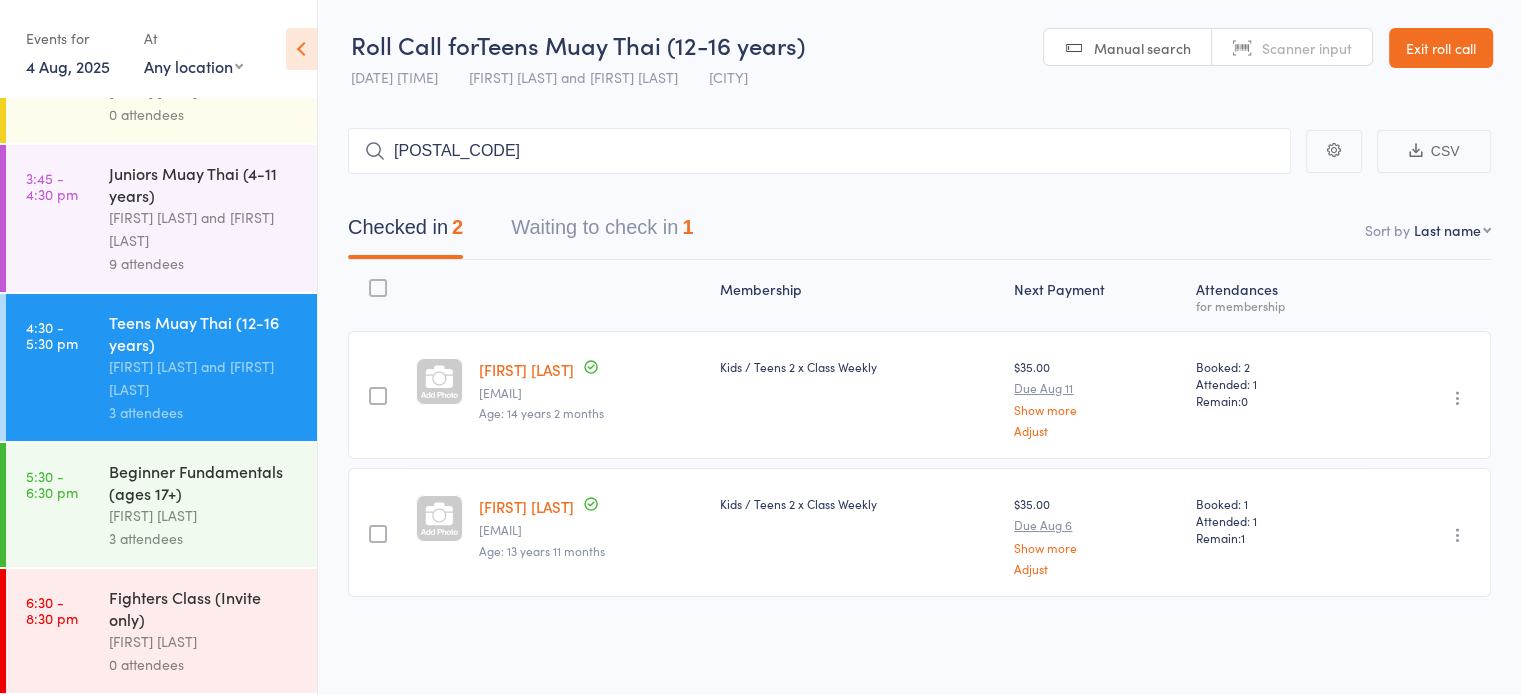 type on "[POSTAL_CODE]" 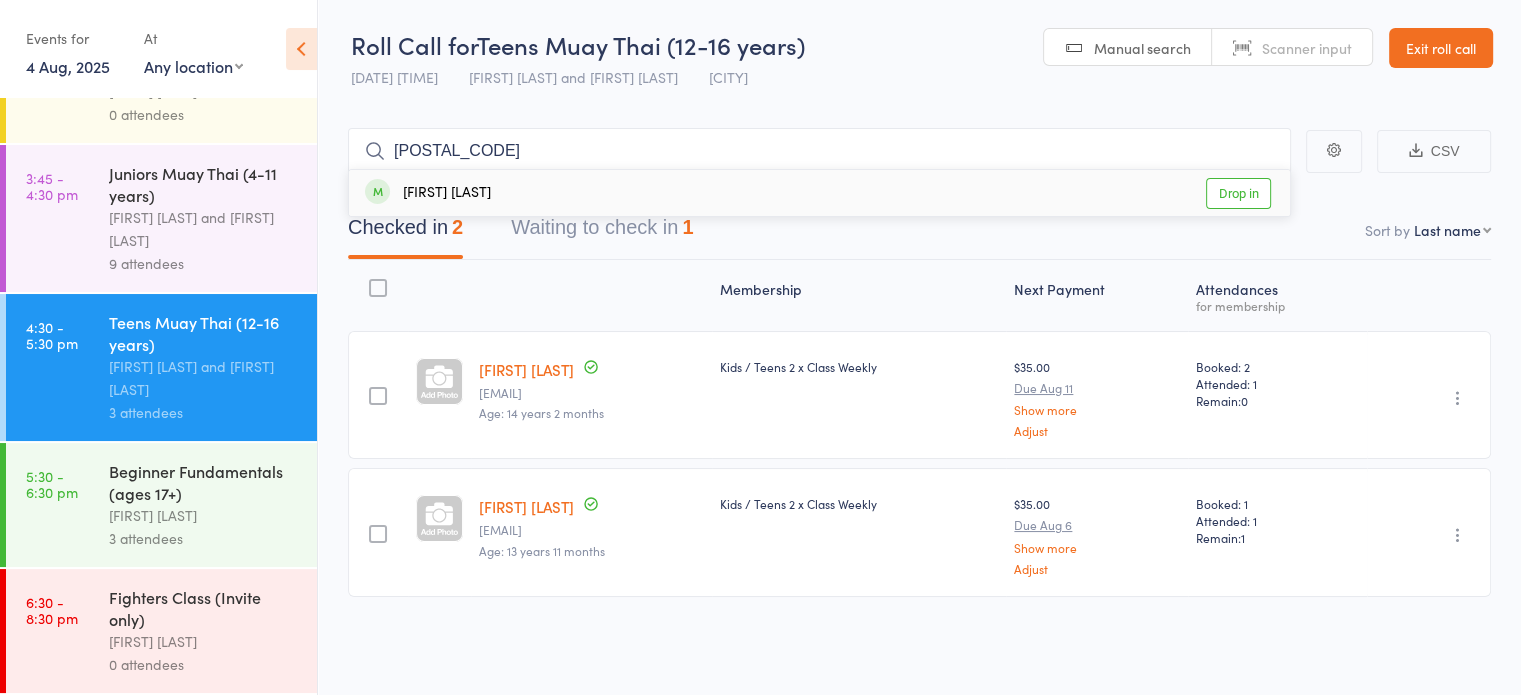 click on "Drop in" at bounding box center (1238, 193) 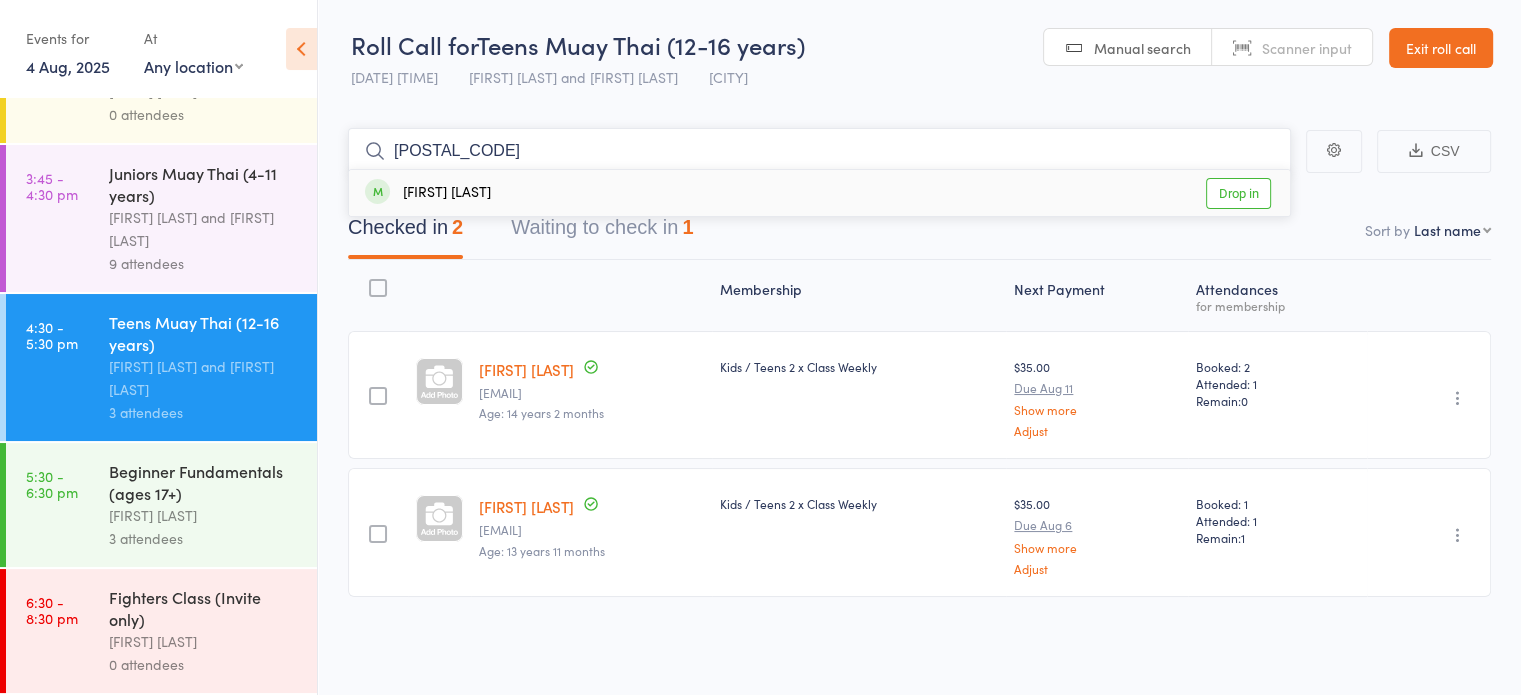 type 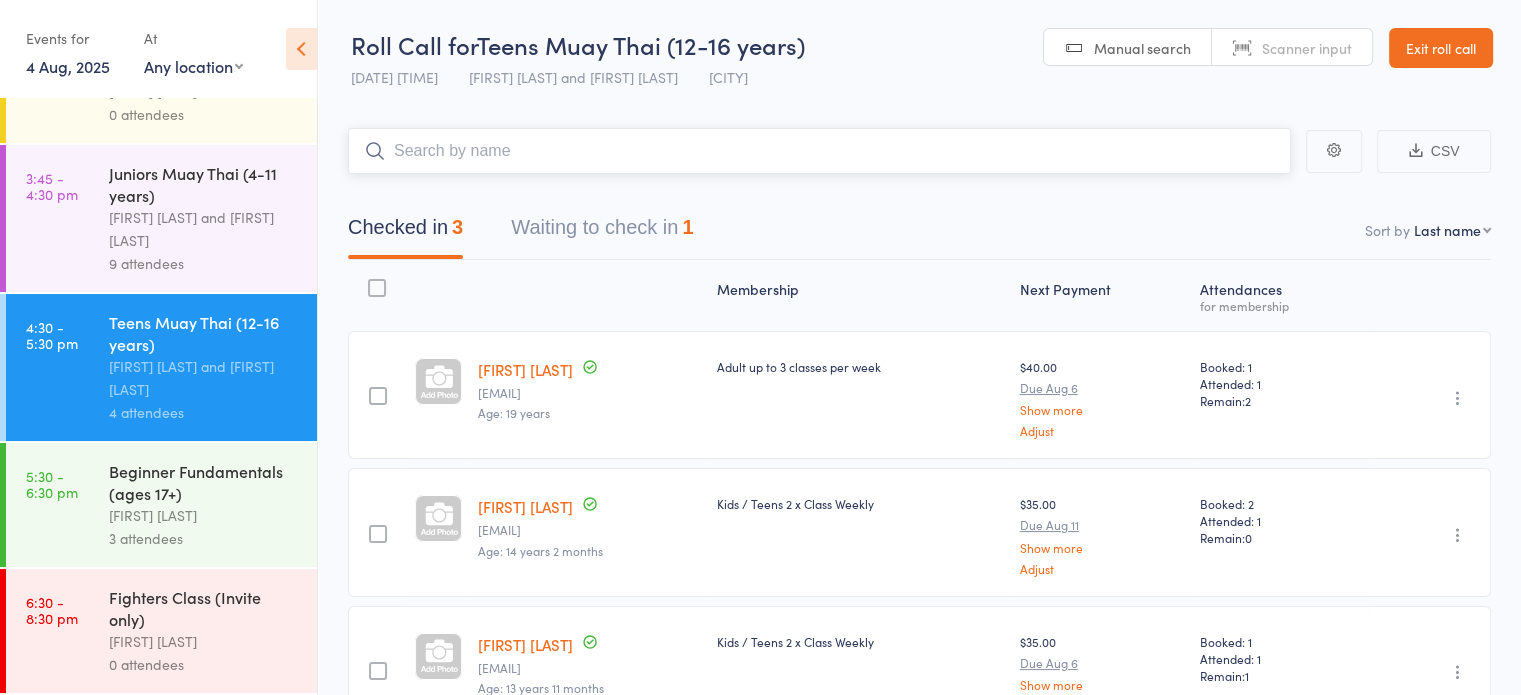 scroll, scrollTop: 125, scrollLeft: 0, axis: vertical 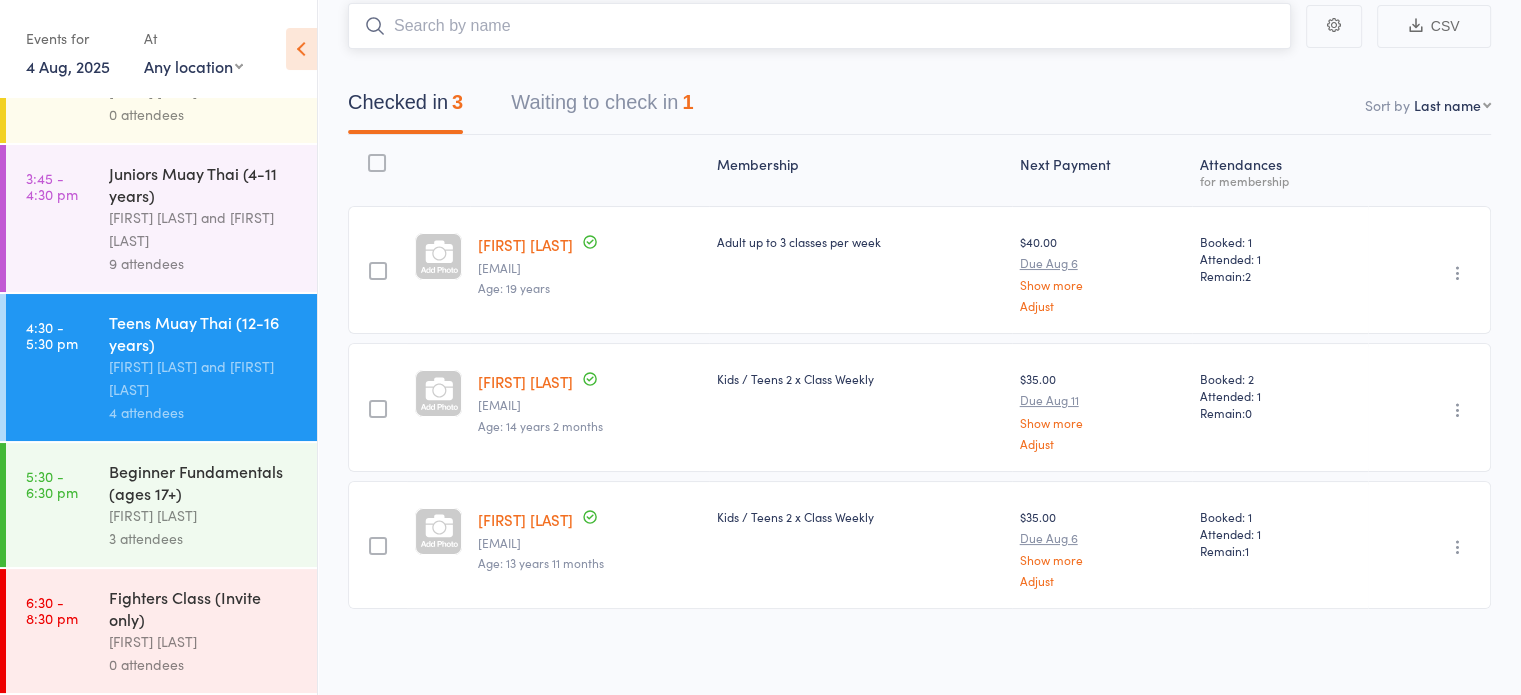 click on "Waiting to check in  1" at bounding box center [602, 107] 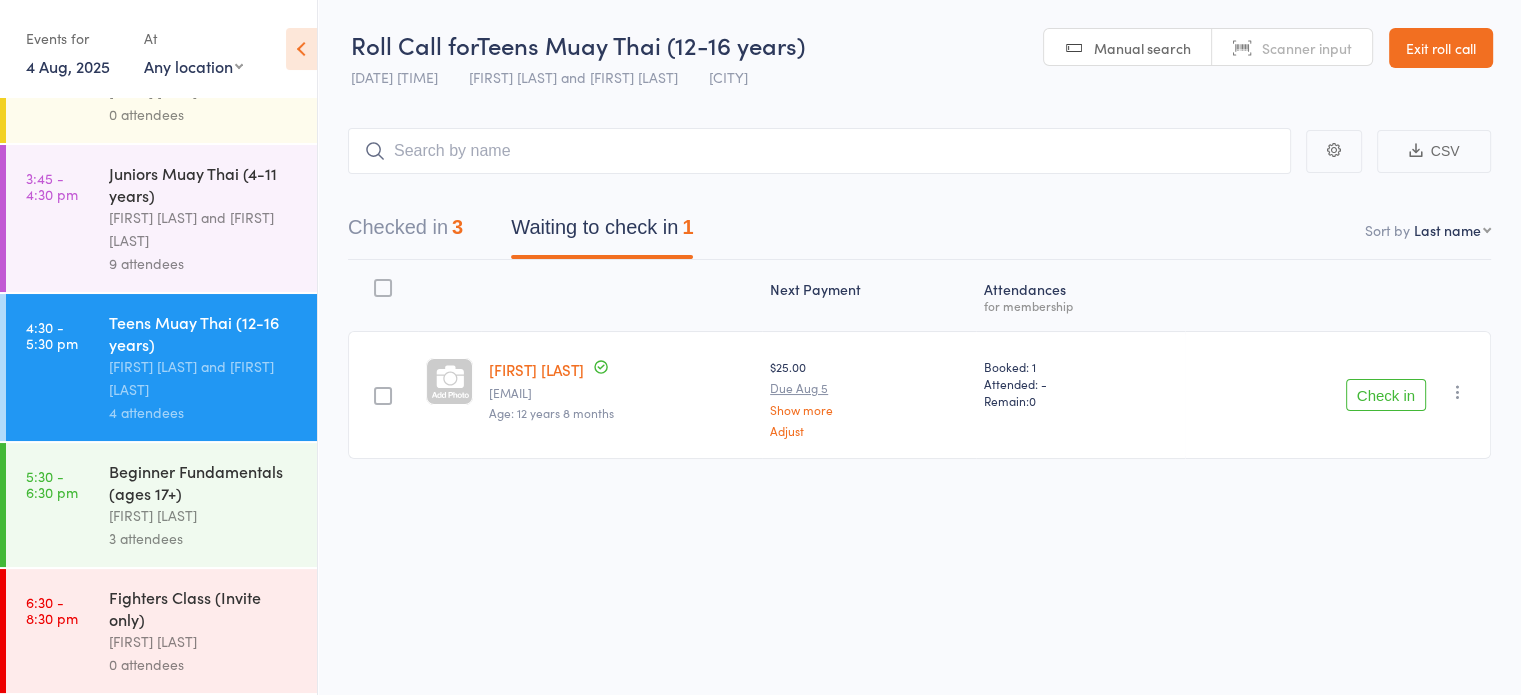 click on "Check in" at bounding box center [1386, 395] 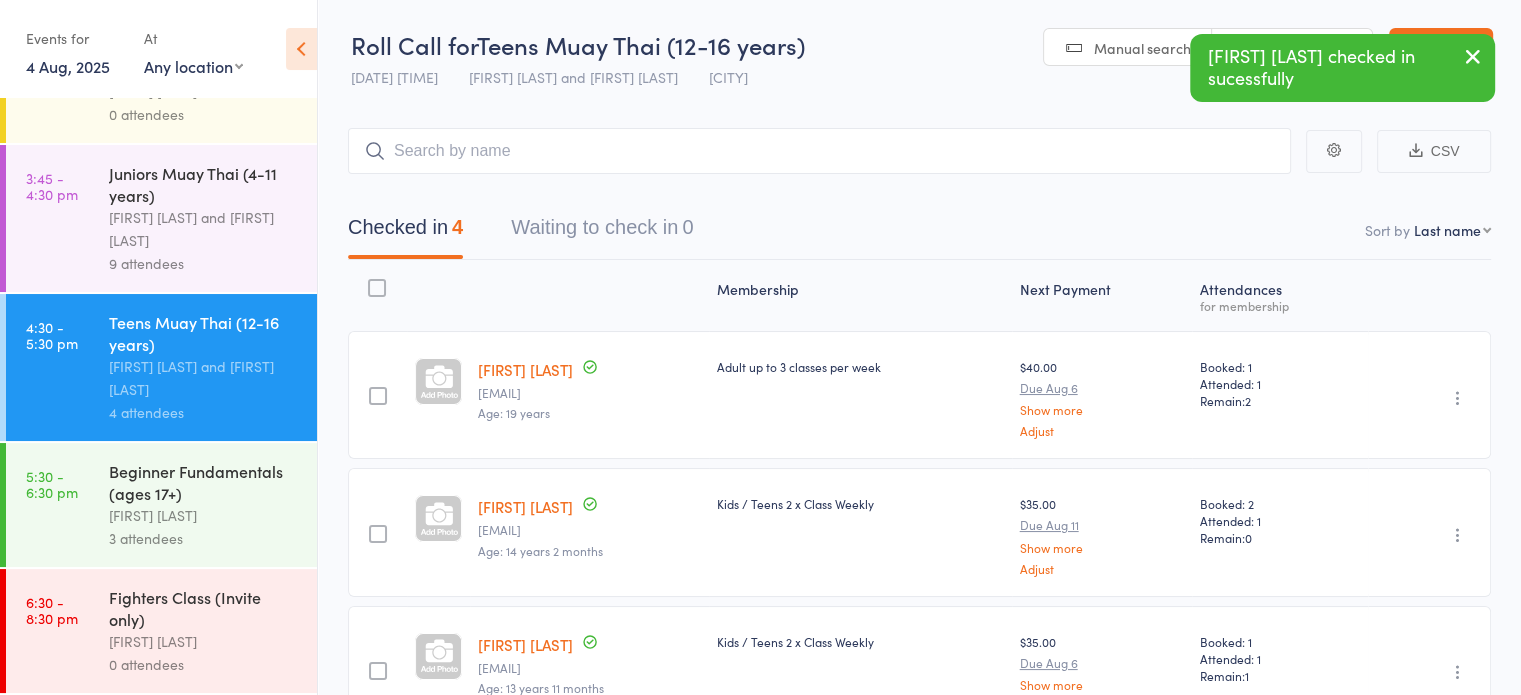 click on "[FIRST] [LAST]" at bounding box center (204, 515) 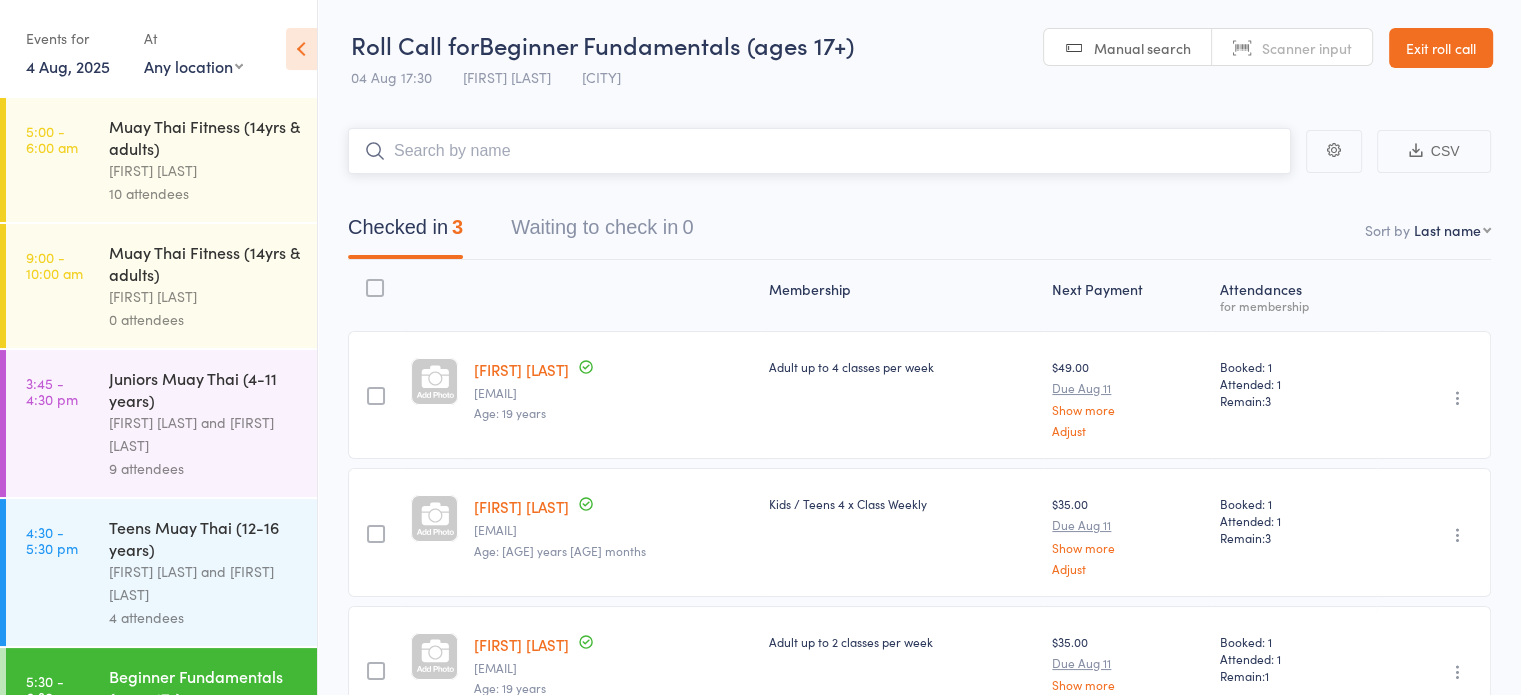 scroll, scrollTop: 125, scrollLeft: 0, axis: vertical 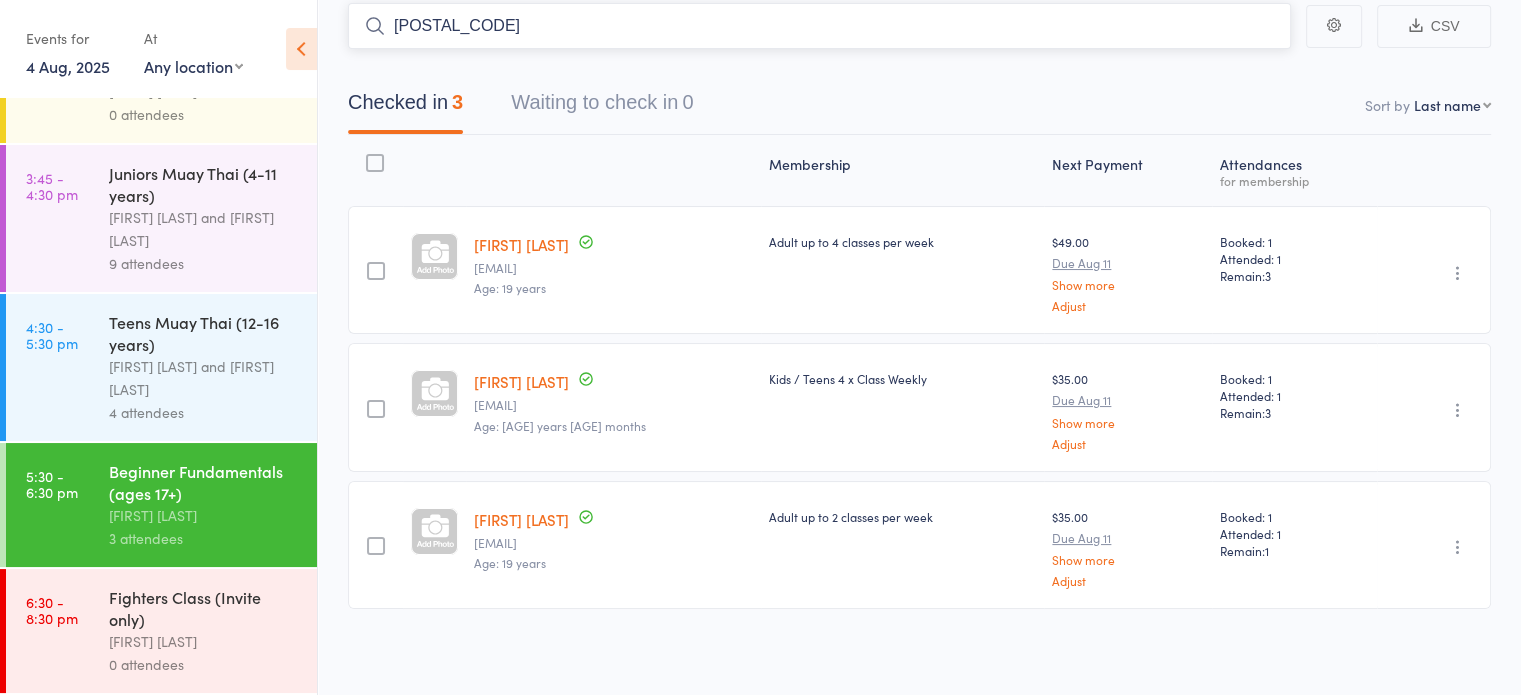 type on "[POSTAL_CODE]" 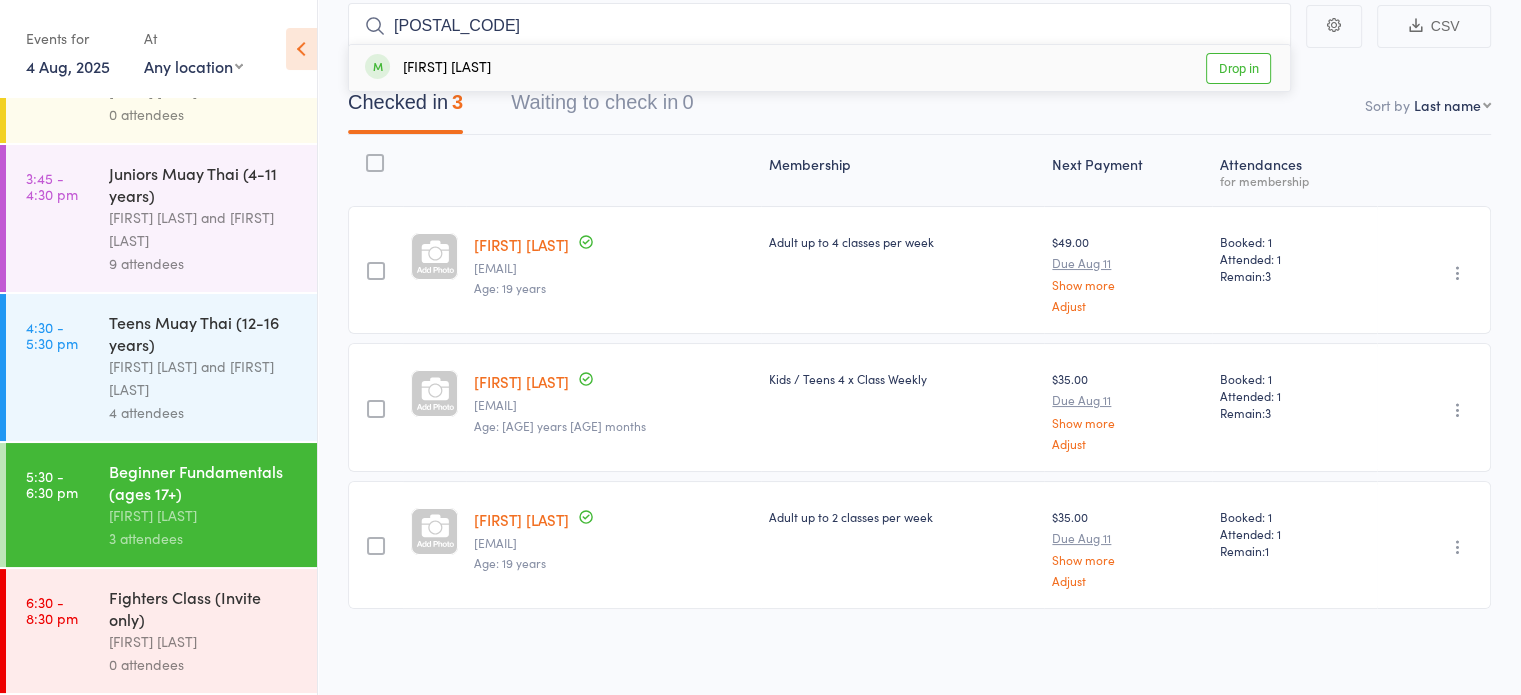 click on "Drop in" at bounding box center [1238, 68] 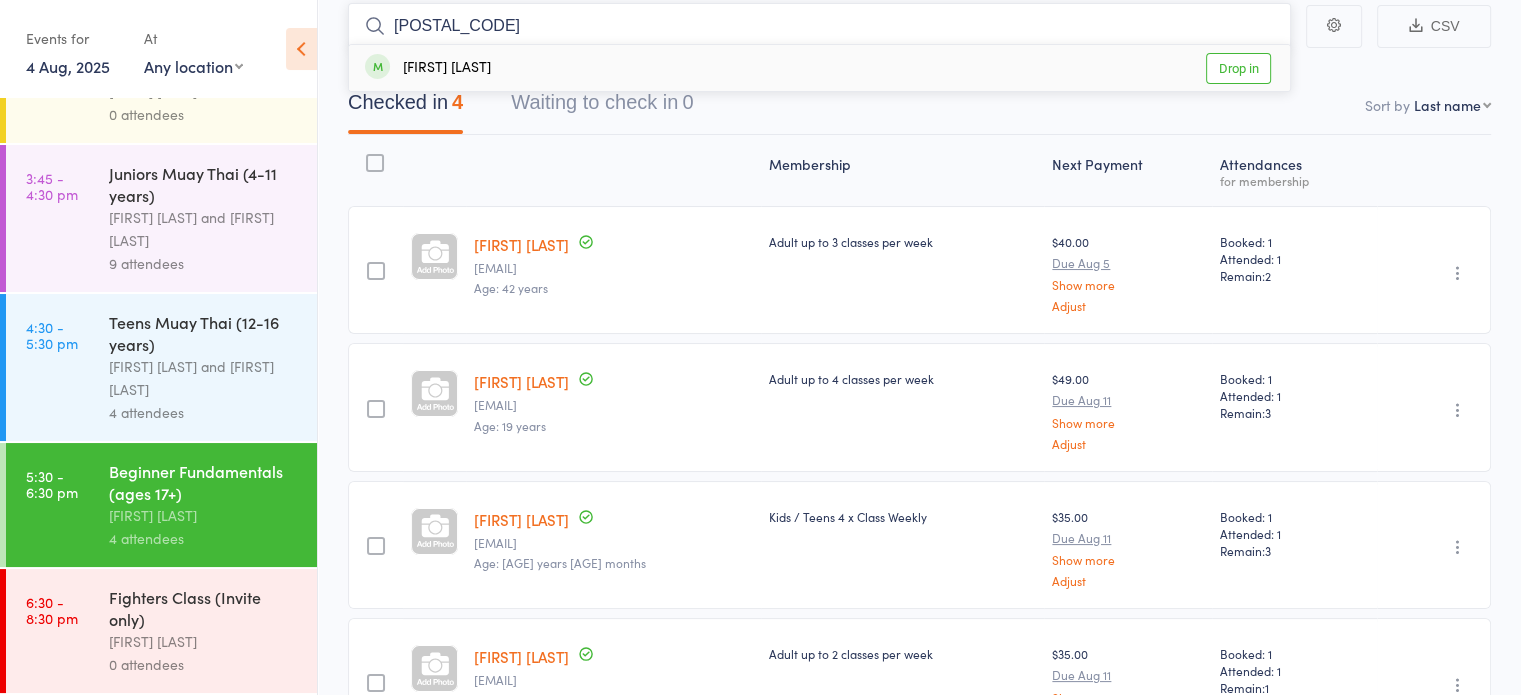 type on "[POSTAL_CODE]" 